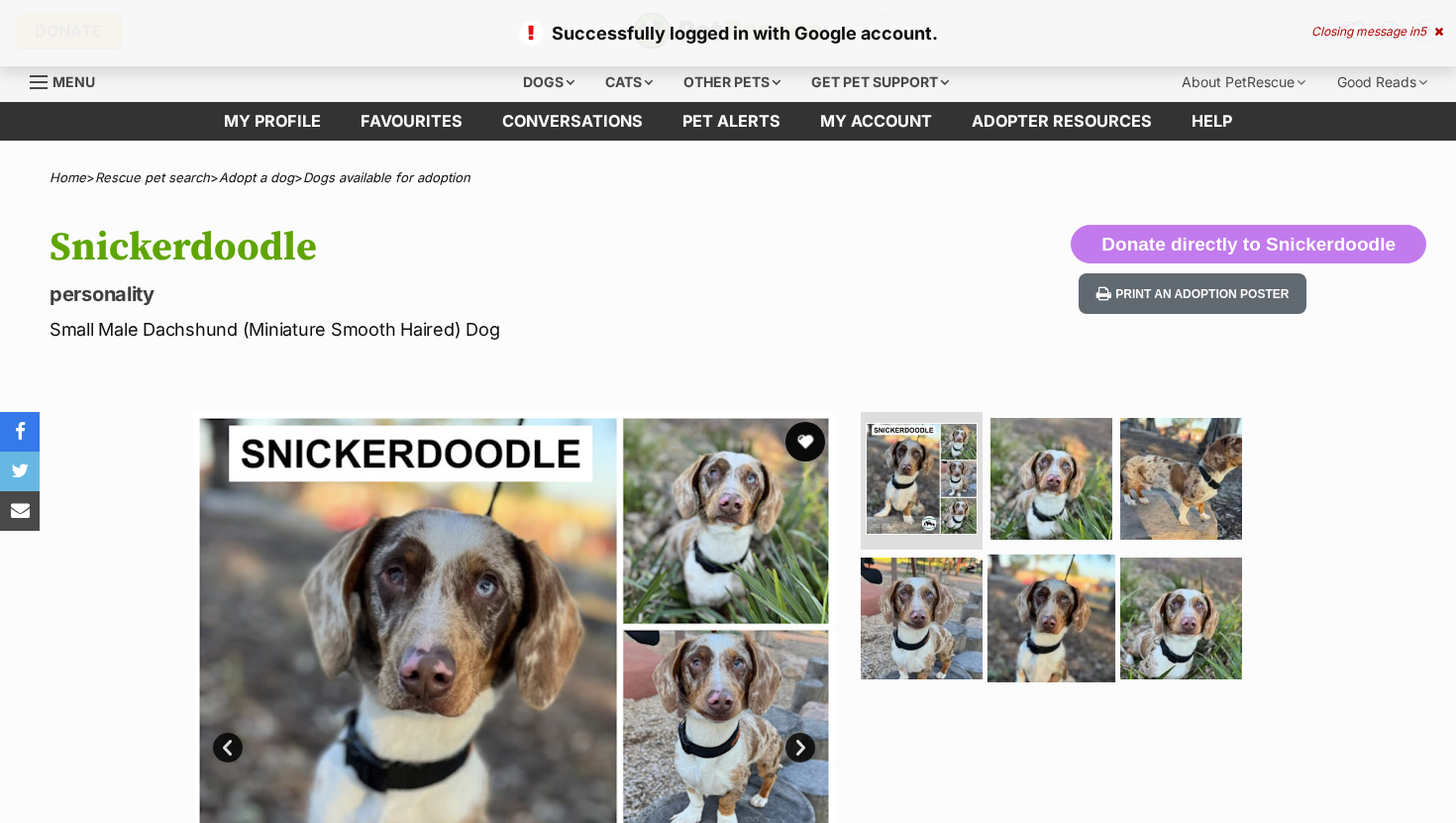 scroll, scrollTop: 0, scrollLeft: 0, axis: both 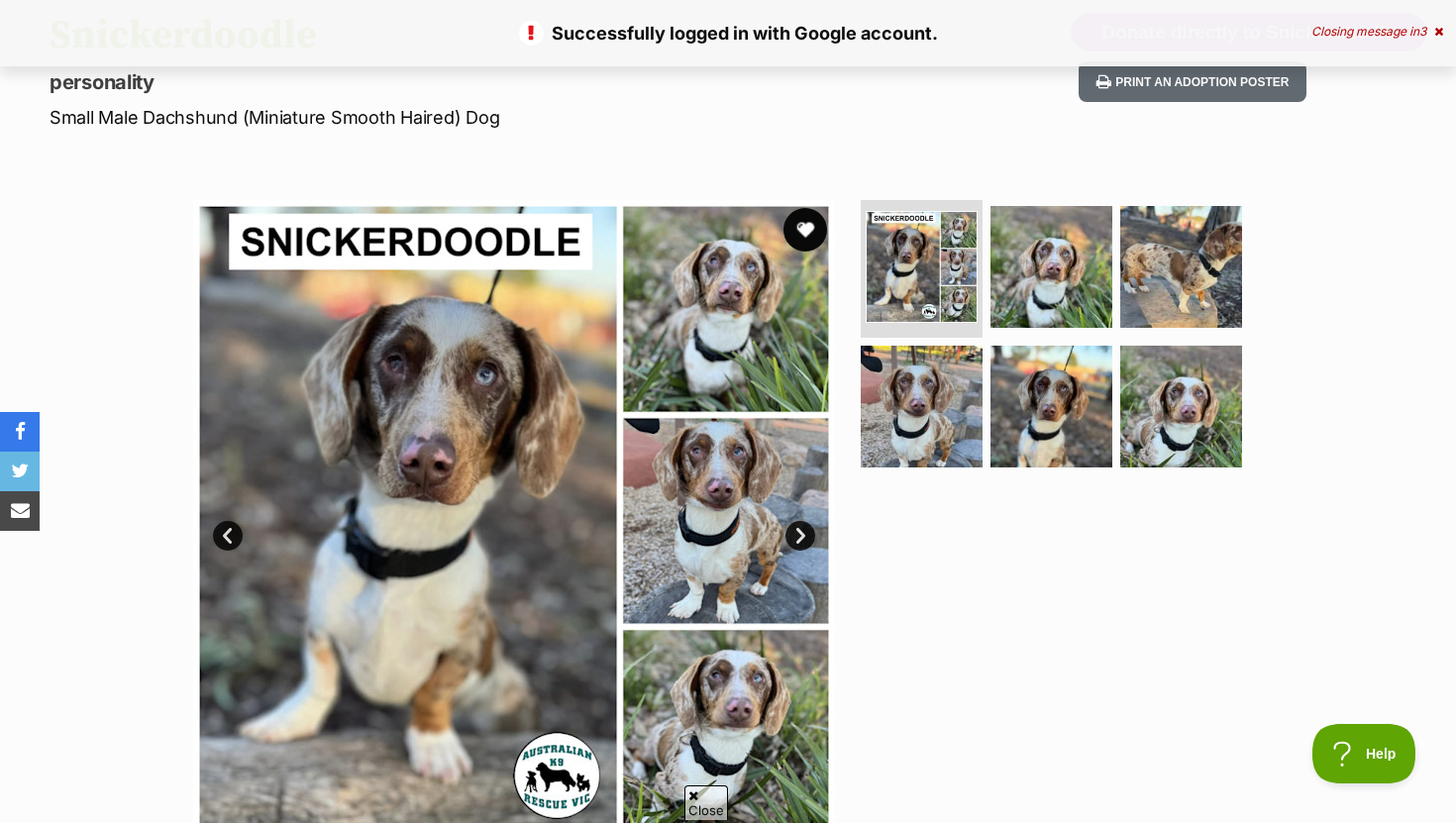 click at bounding box center [805, 230] 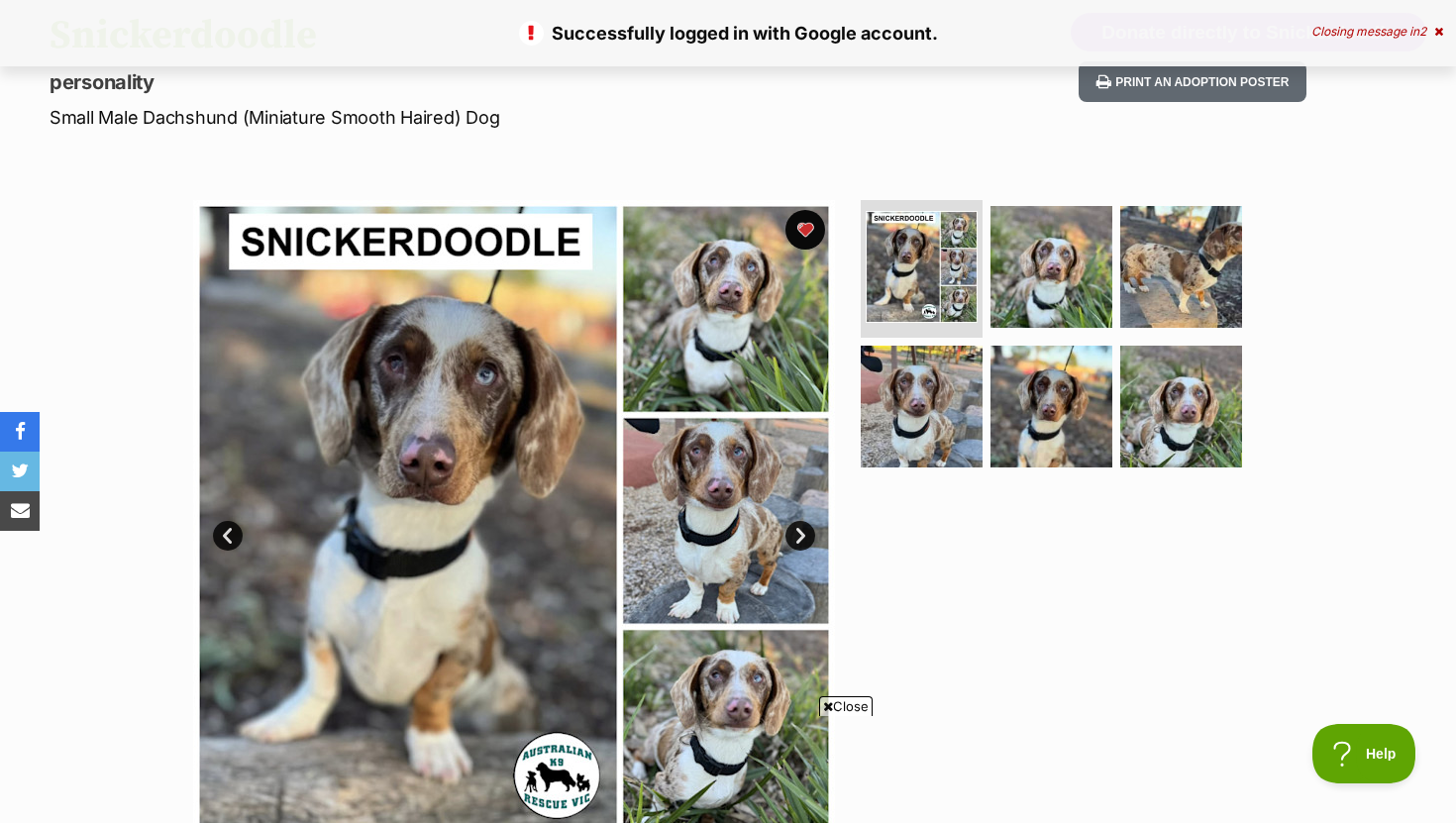 click on "Next" at bounding box center [800, 536] 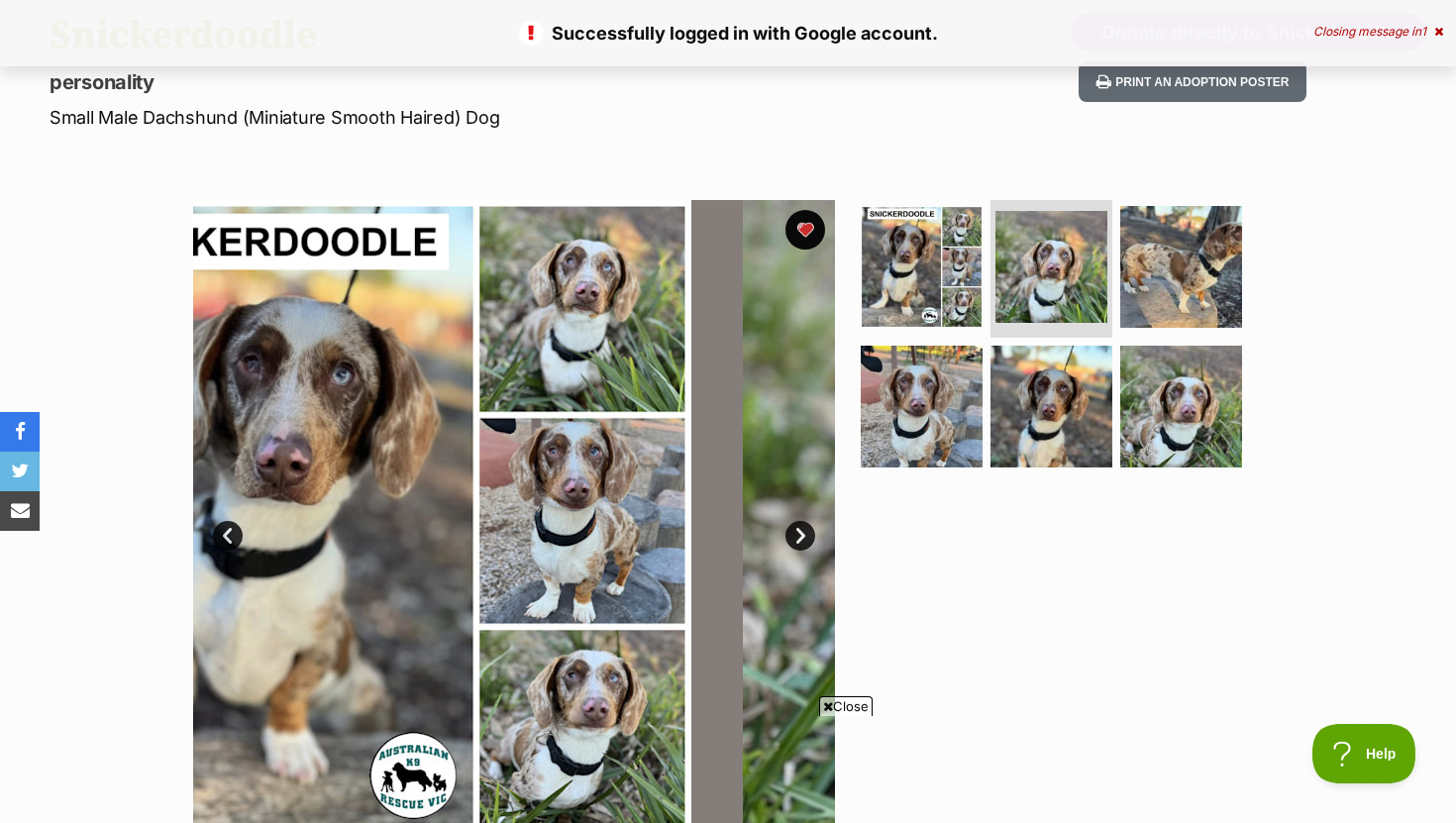 scroll, scrollTop: 0, scrollLeft: 0, axis: both 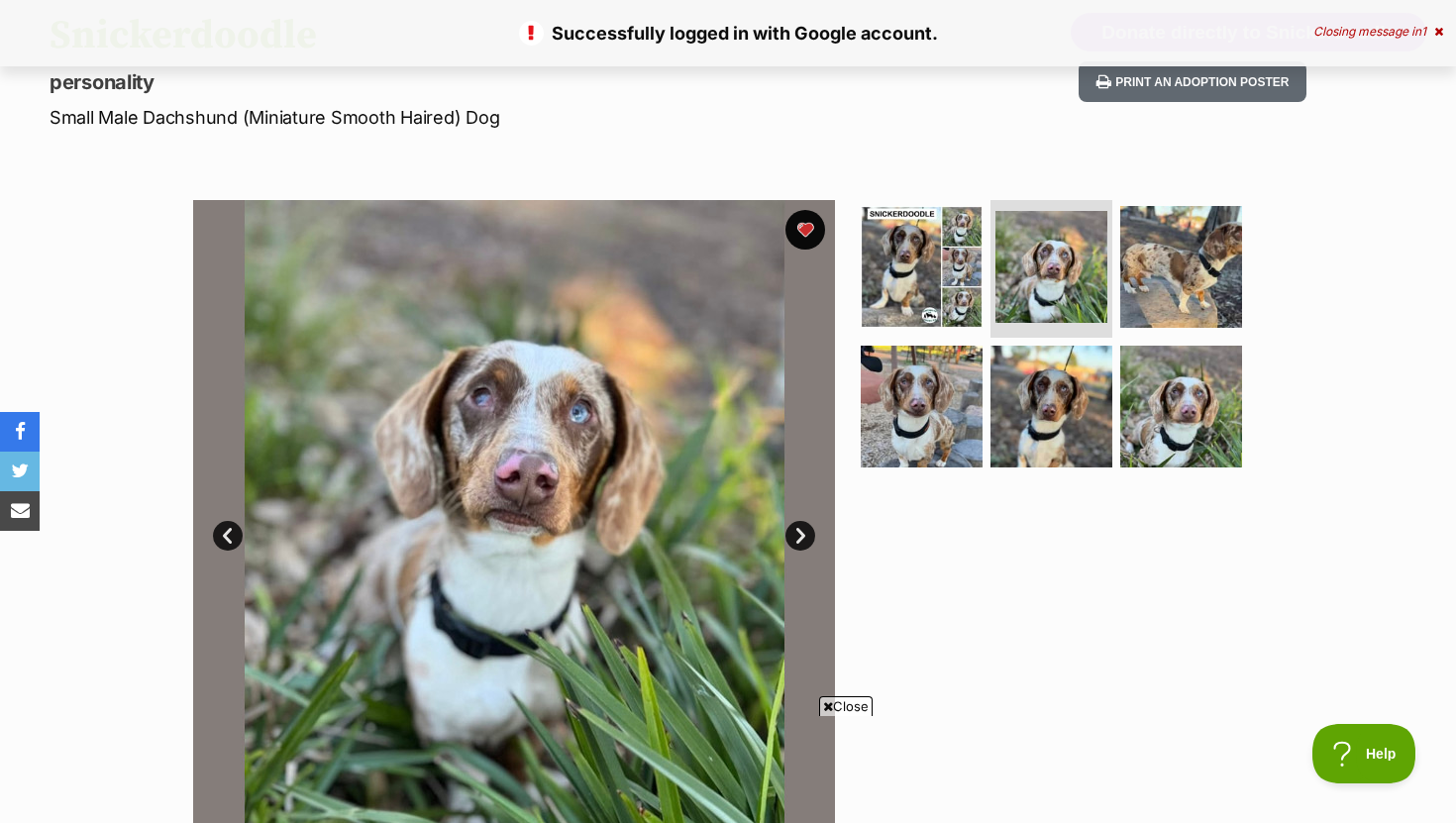 click on "Next" at bounding box center (800, 536) 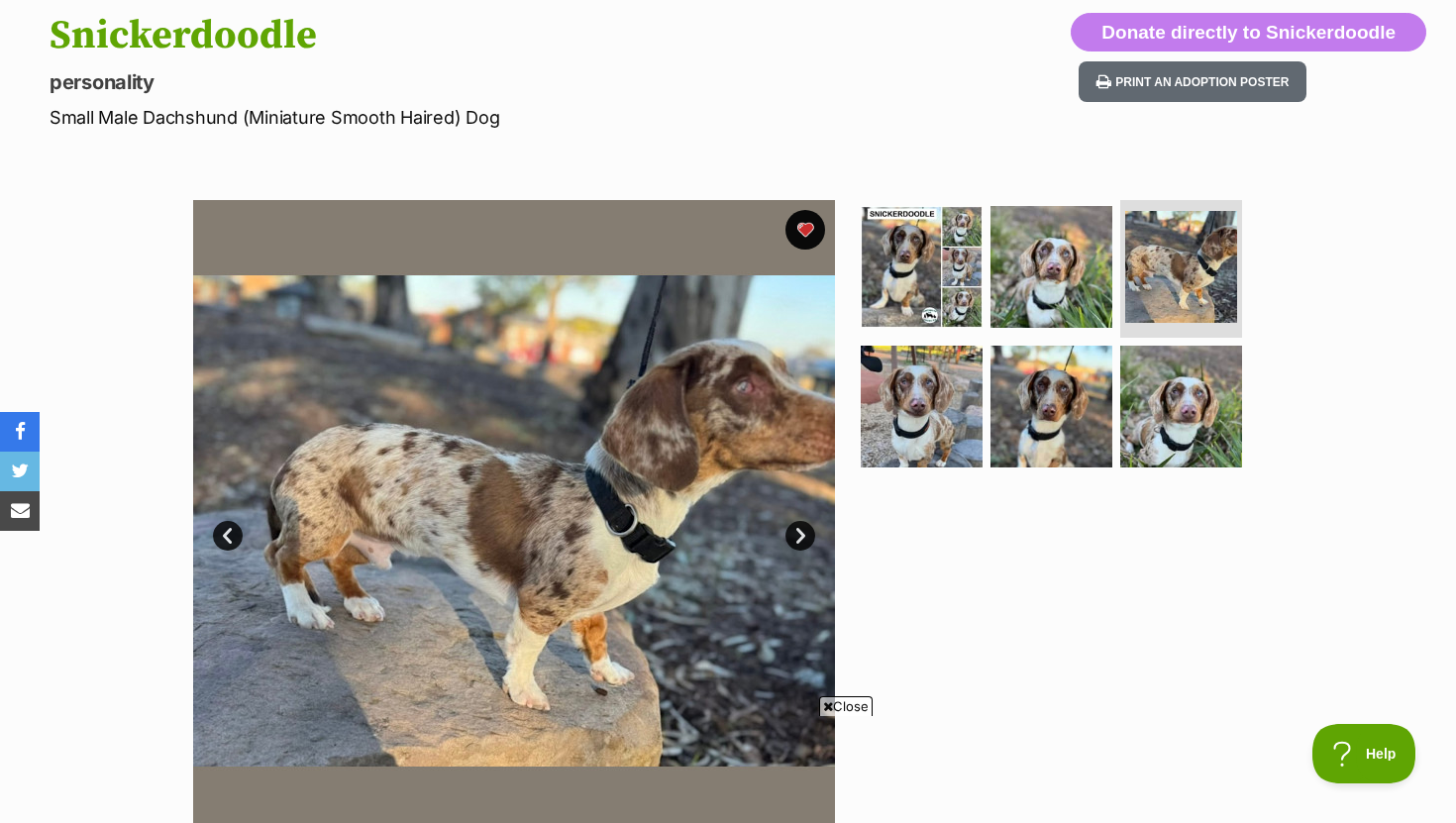 click on "Next" at bounding box center (800, 536) 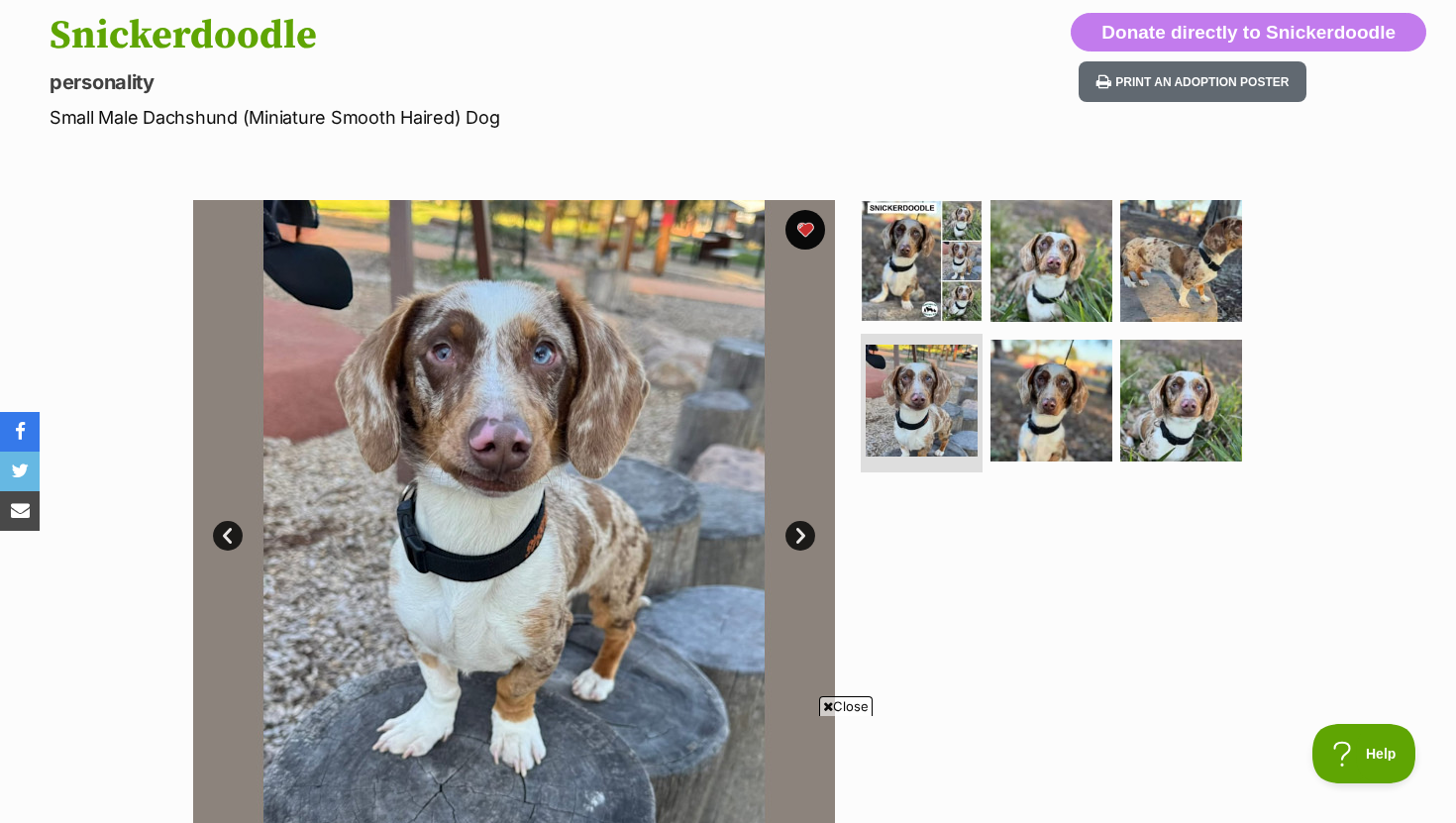 click on "Next" at bounding box center (800, 536) 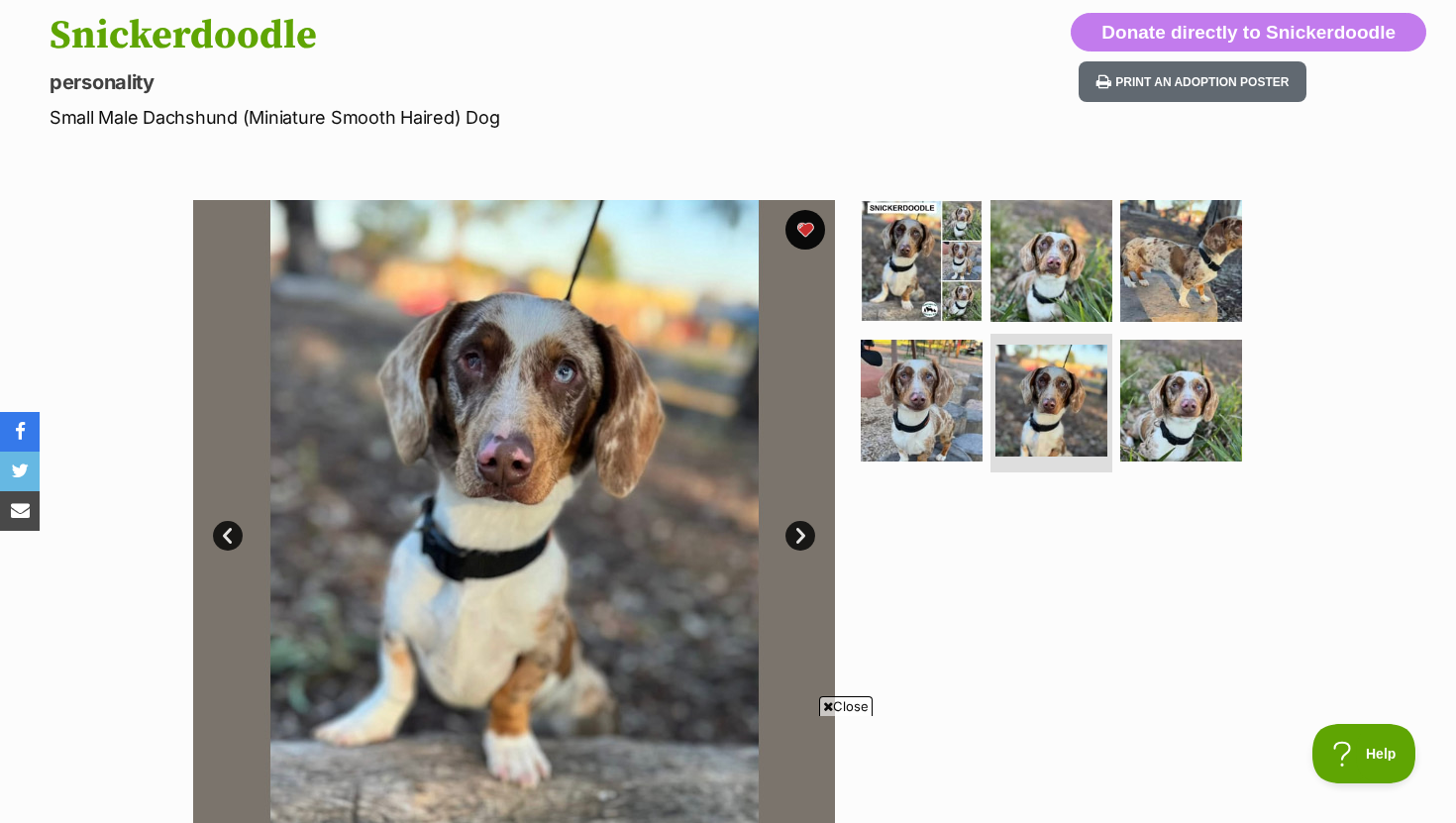 click on "Next" at bounding box center (800, 536) 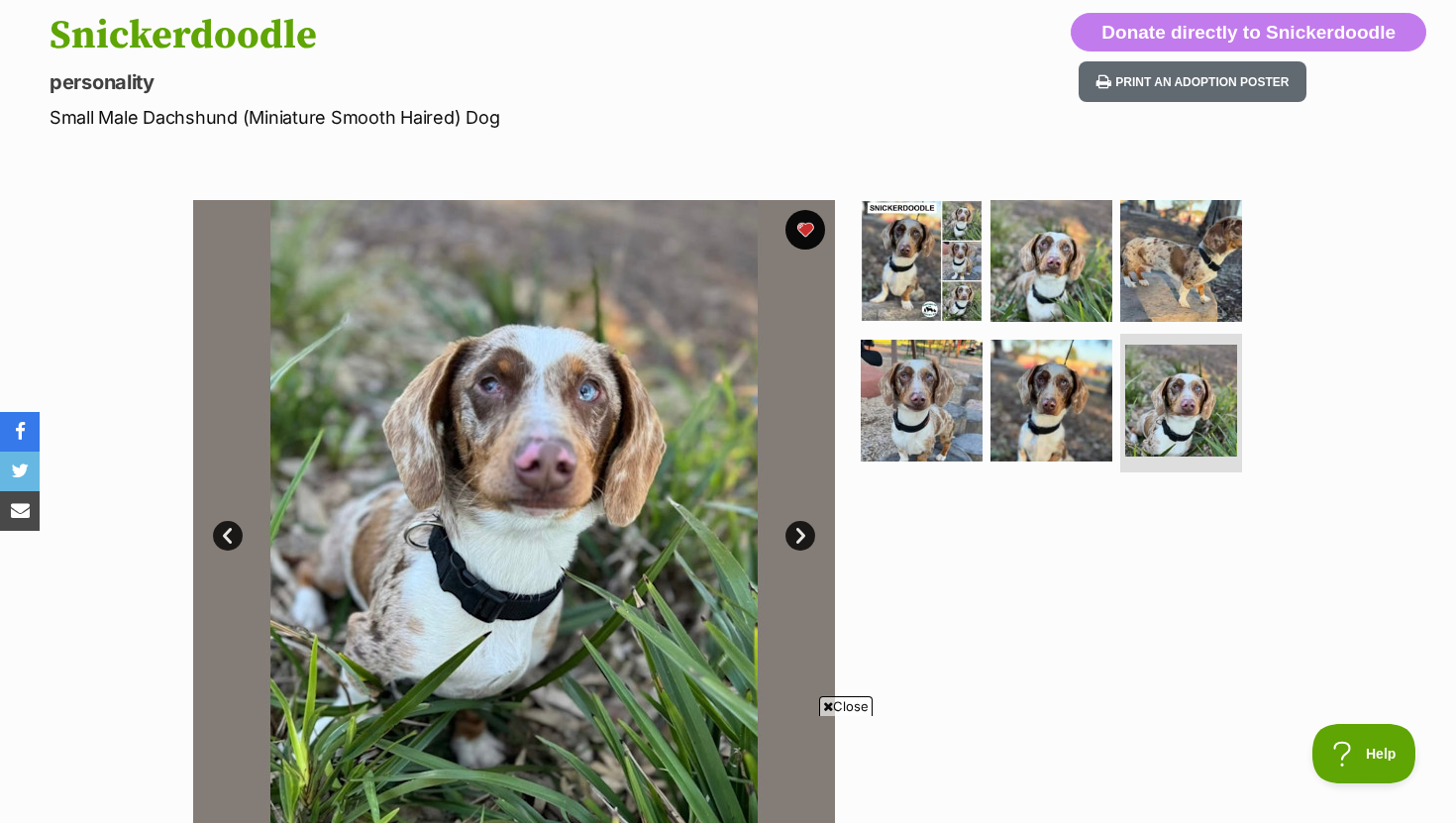 click on "Next" at bounding box center (800, 536) 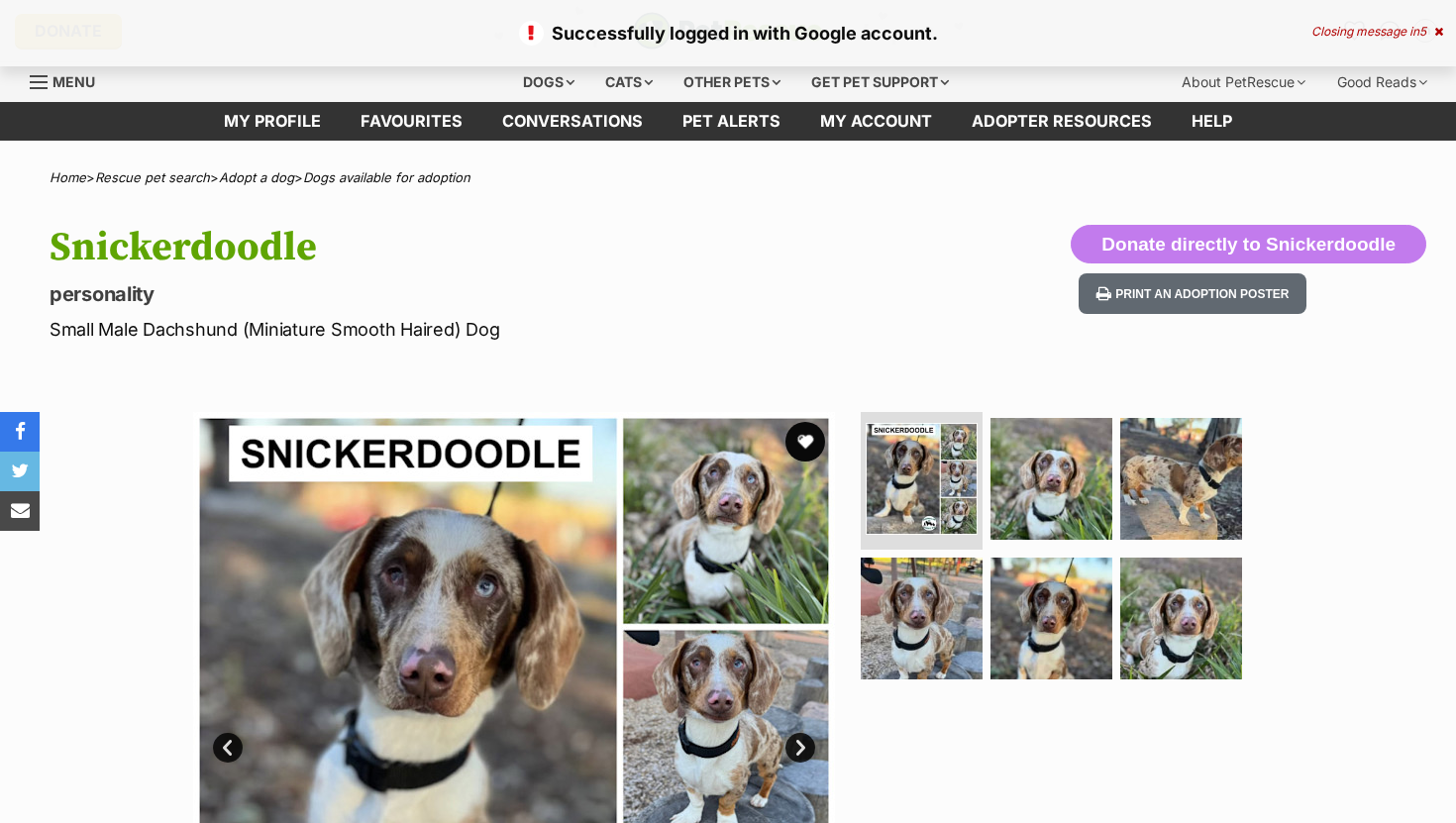 scroll, scrollTop: 212, scrollLeft: 0, axis: vertical 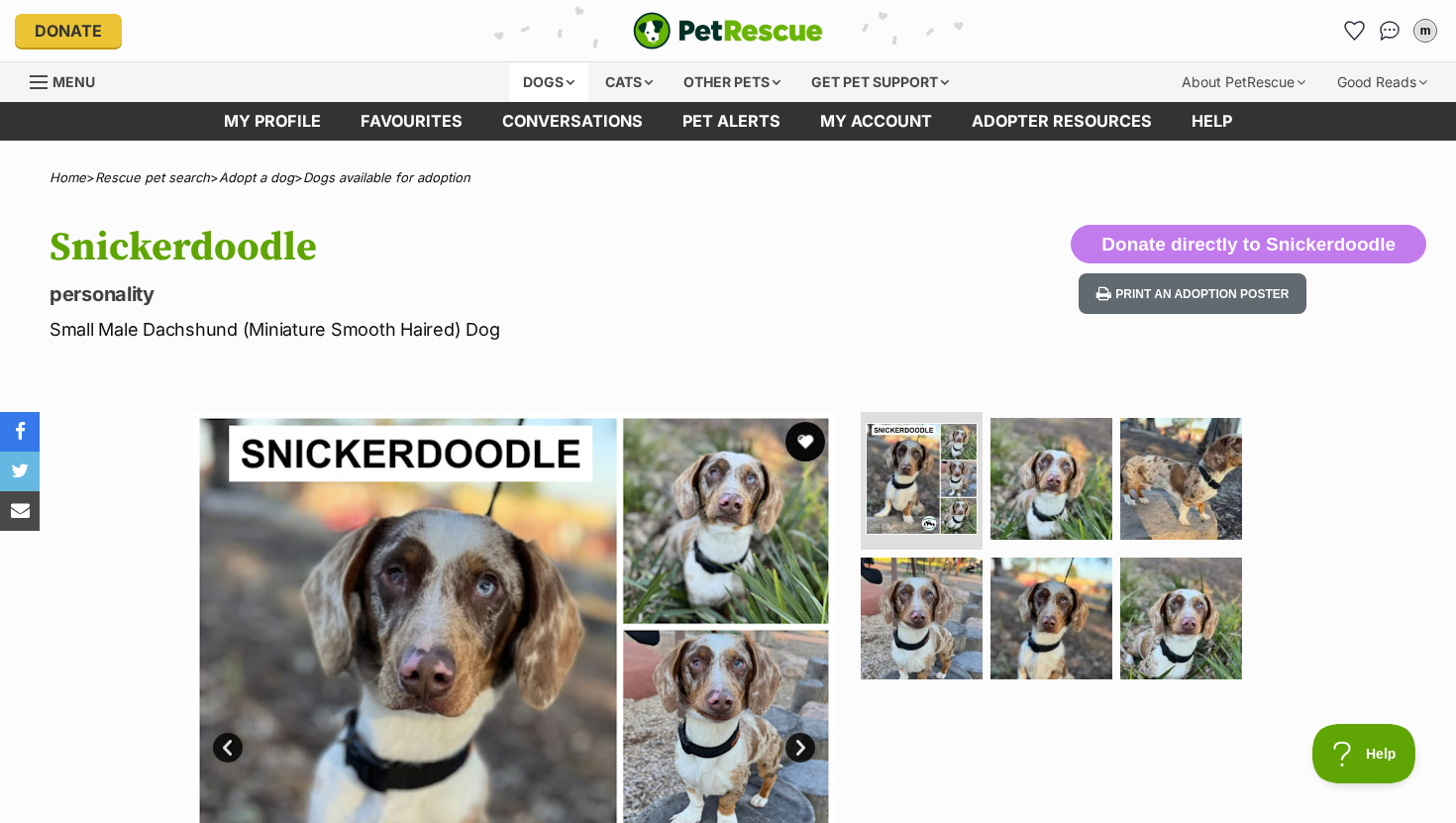 click on "Dogs" at bounding box center (549, 82) 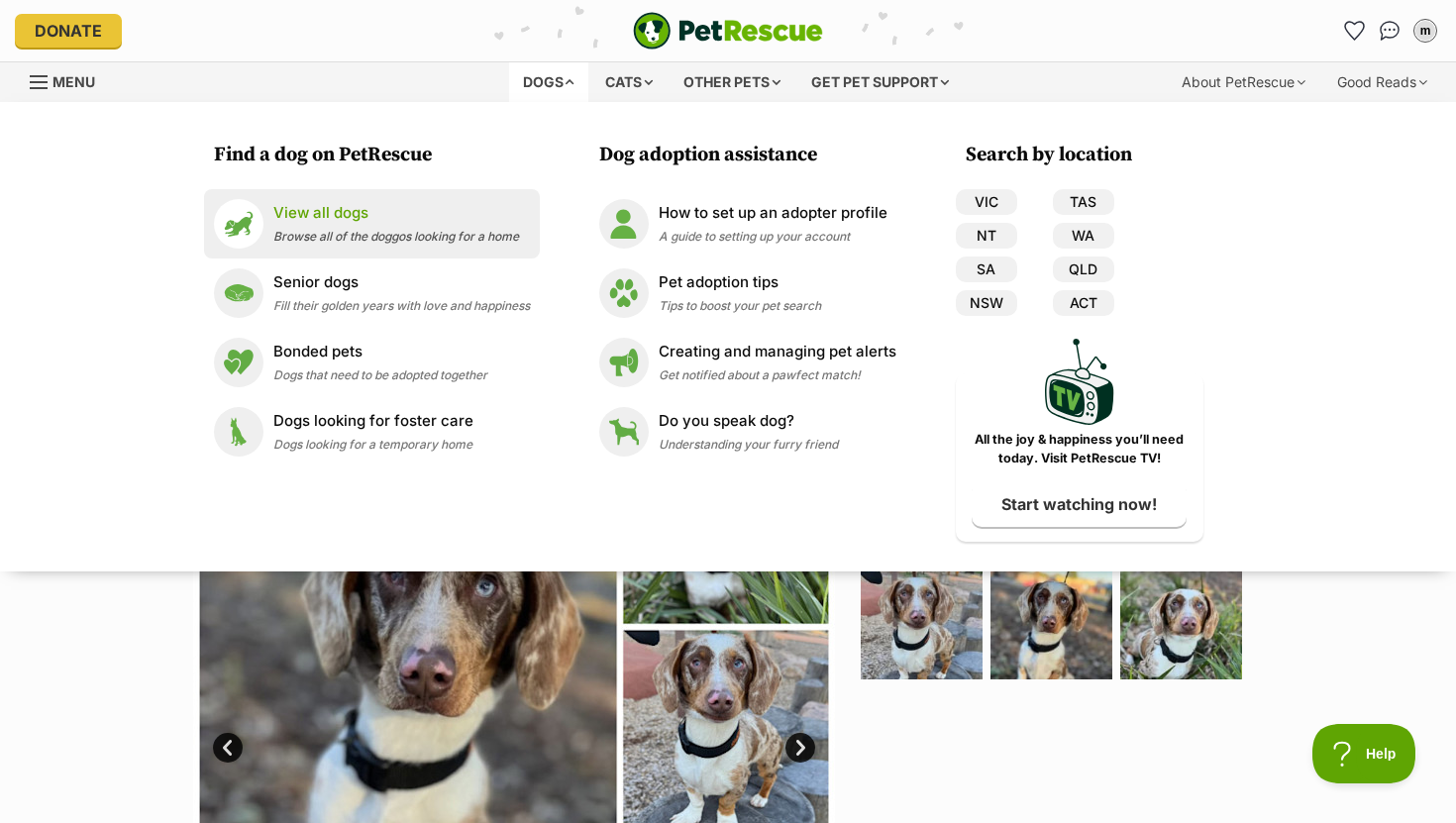 click on "Browse all of the doggos looking for a home" at bounding box center (396, 236) 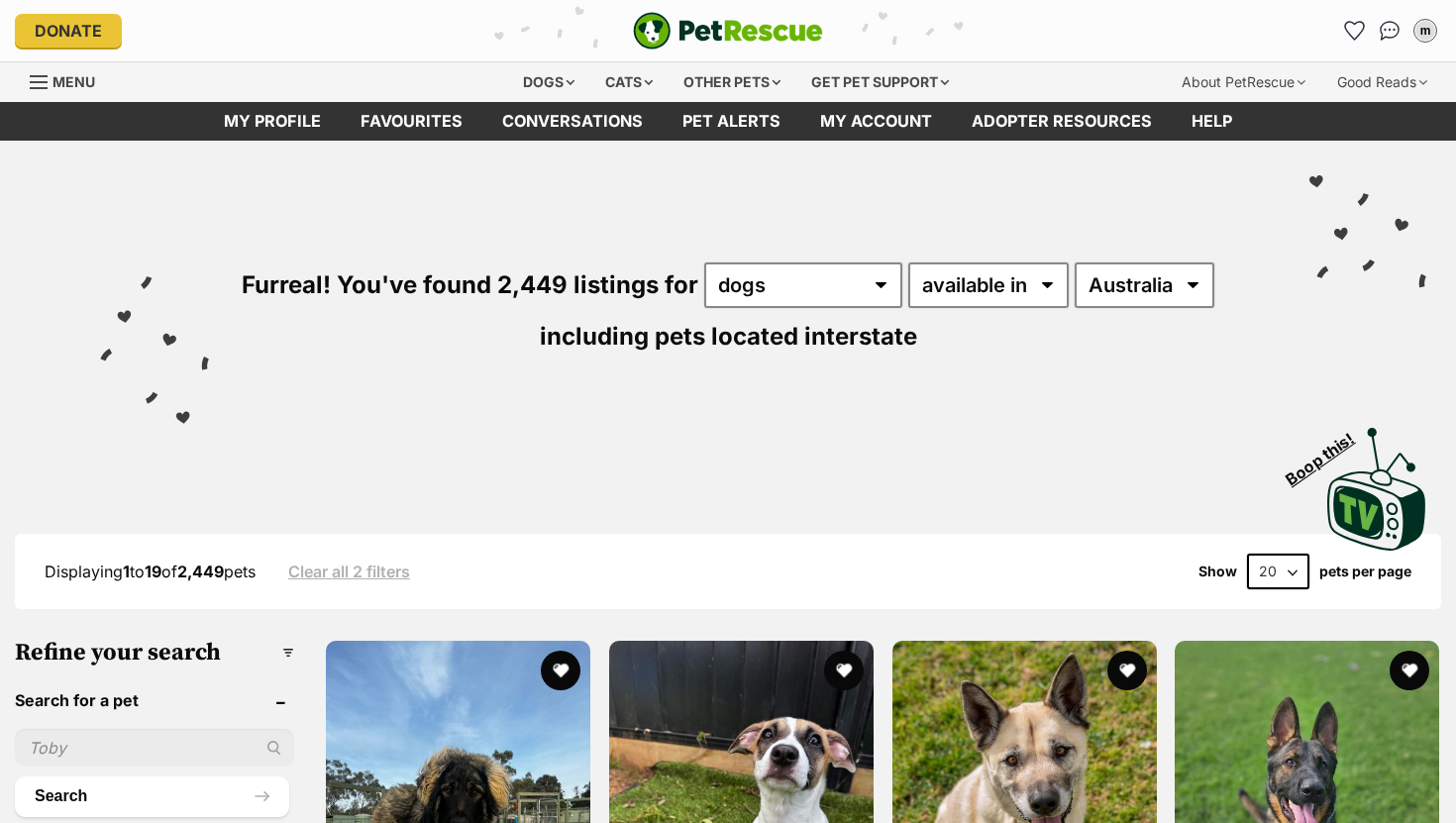 scroll, scrollTop: 0, scrollLeft: 0, axis: both 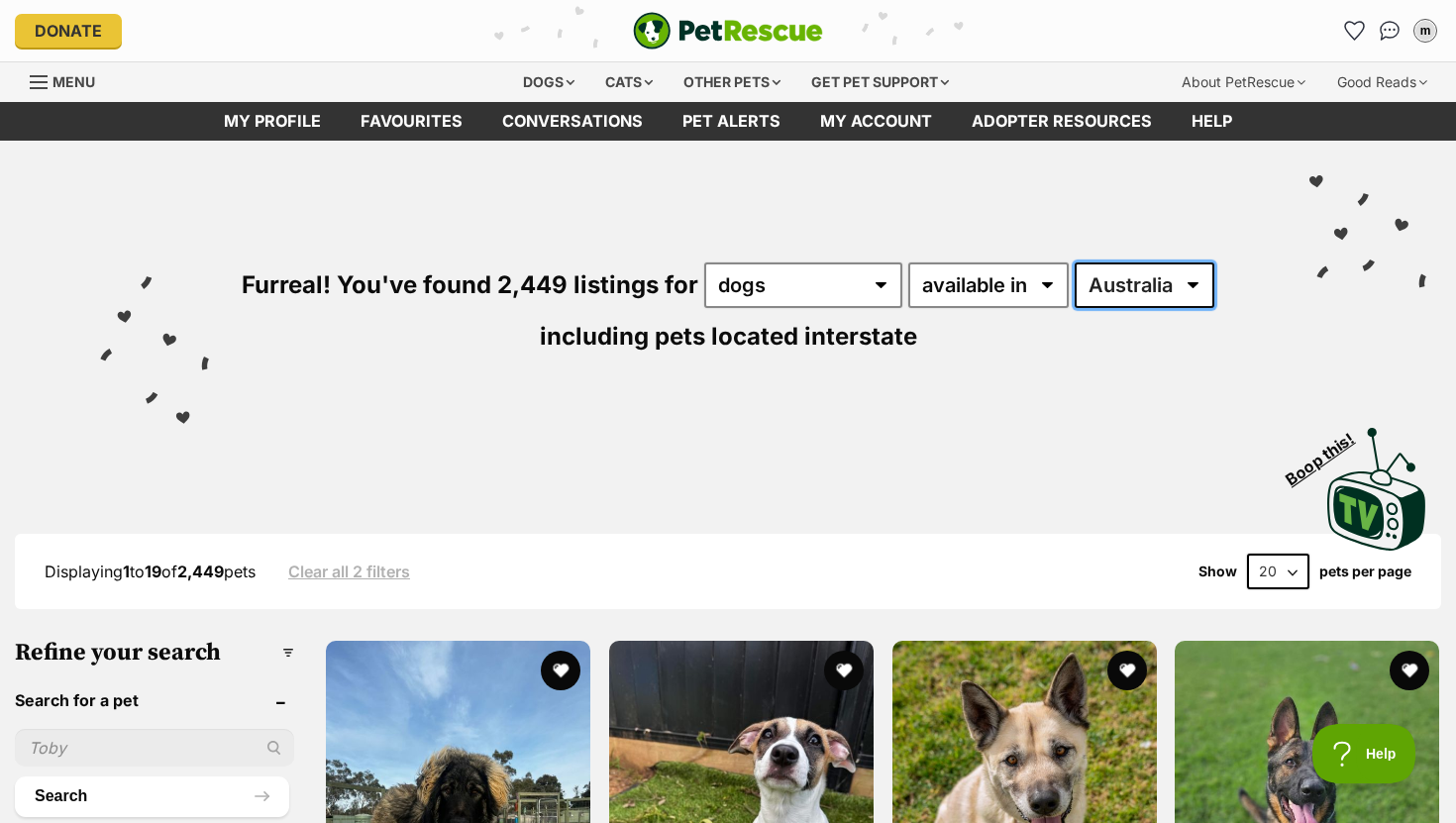 click on "Australia
ACT
NSW
NT
QLD
SA
TAS
VIC
WA" at bounding box center [1144, 285] 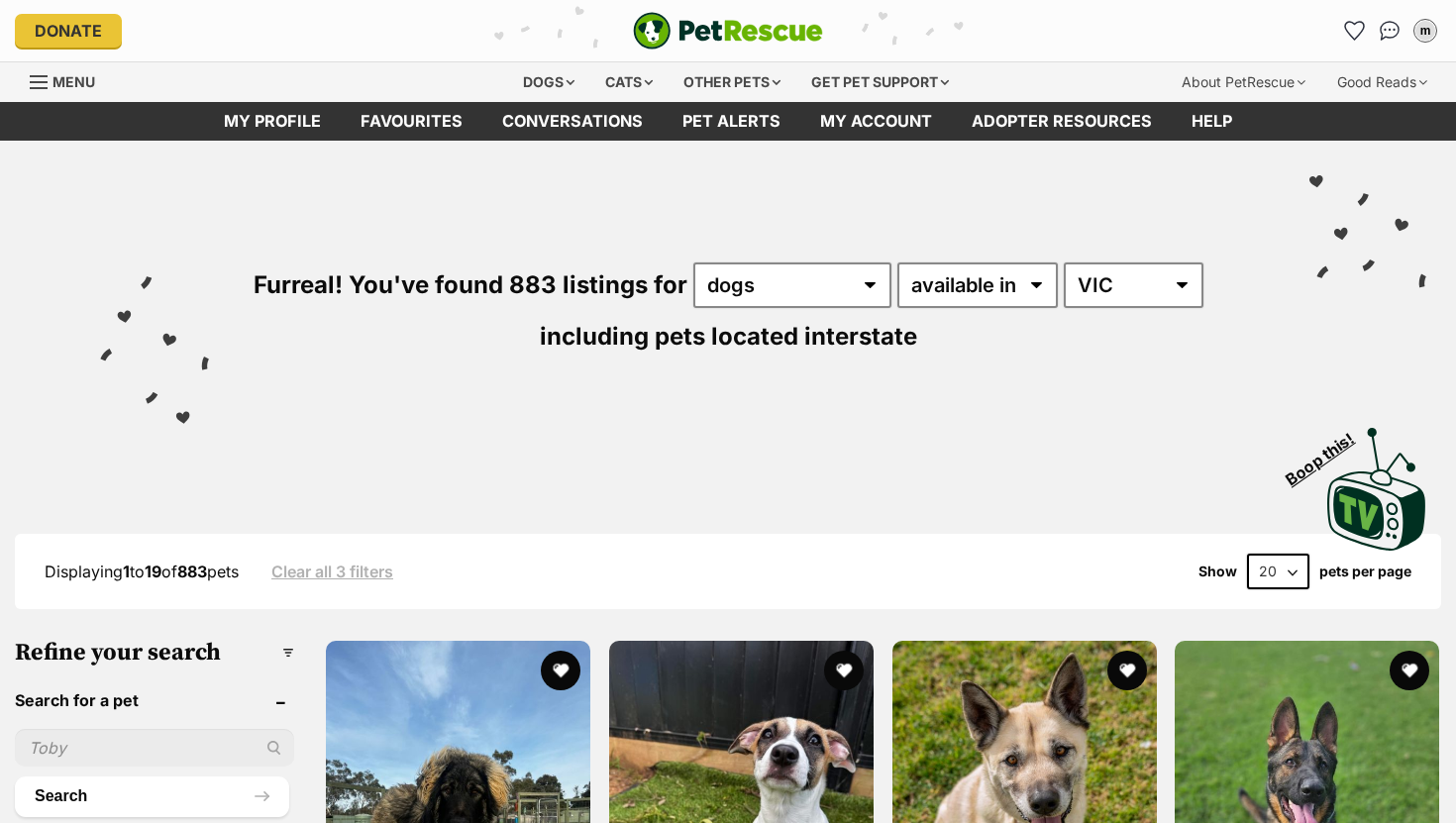 scroll, scrollTop: 0, scrollLeft: 0, axis: both 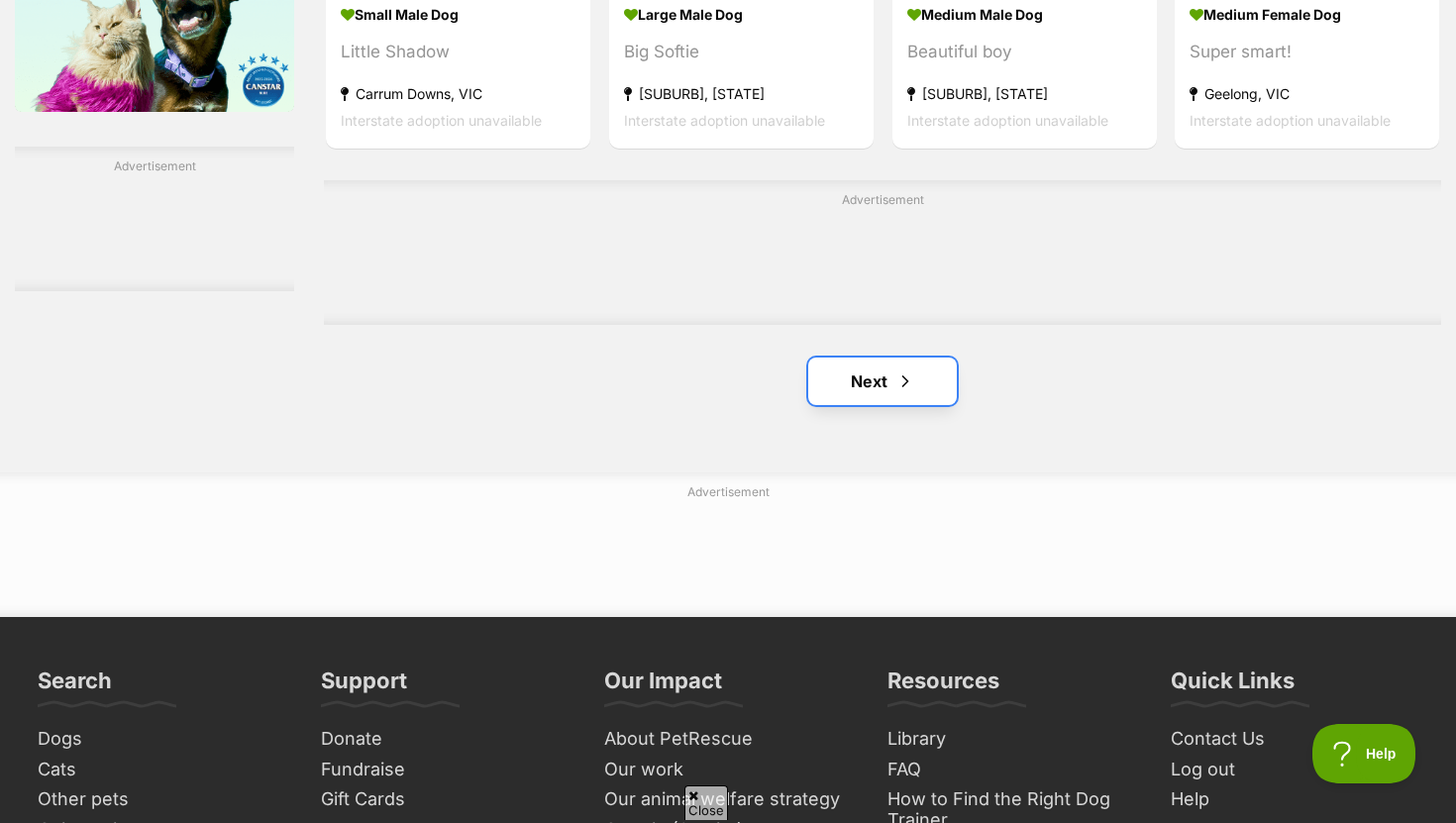 click on "Next" at bounding box center (883, 381) 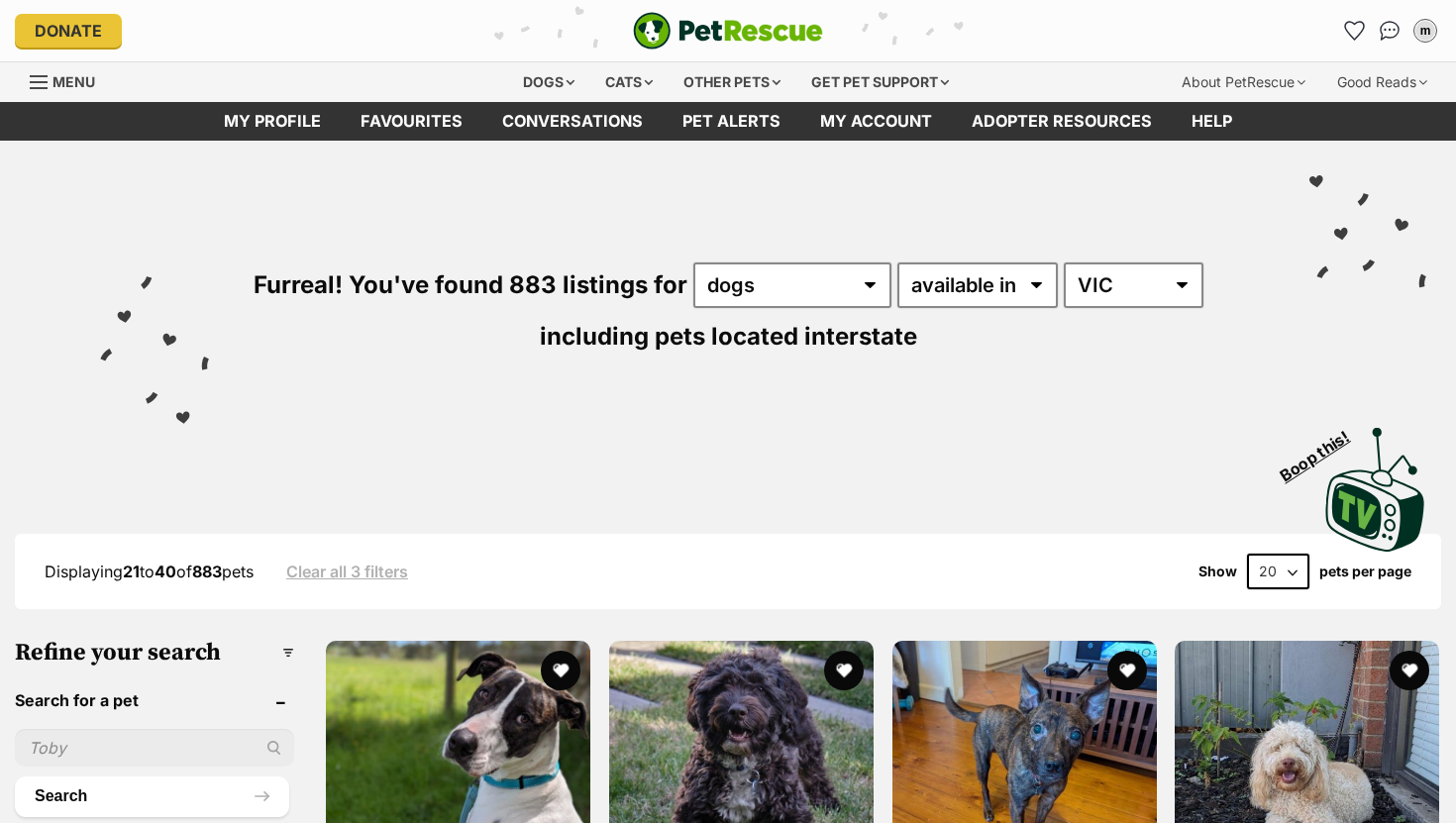 scroll, scrollTop: 0, scrollLeft: 0, axis: both 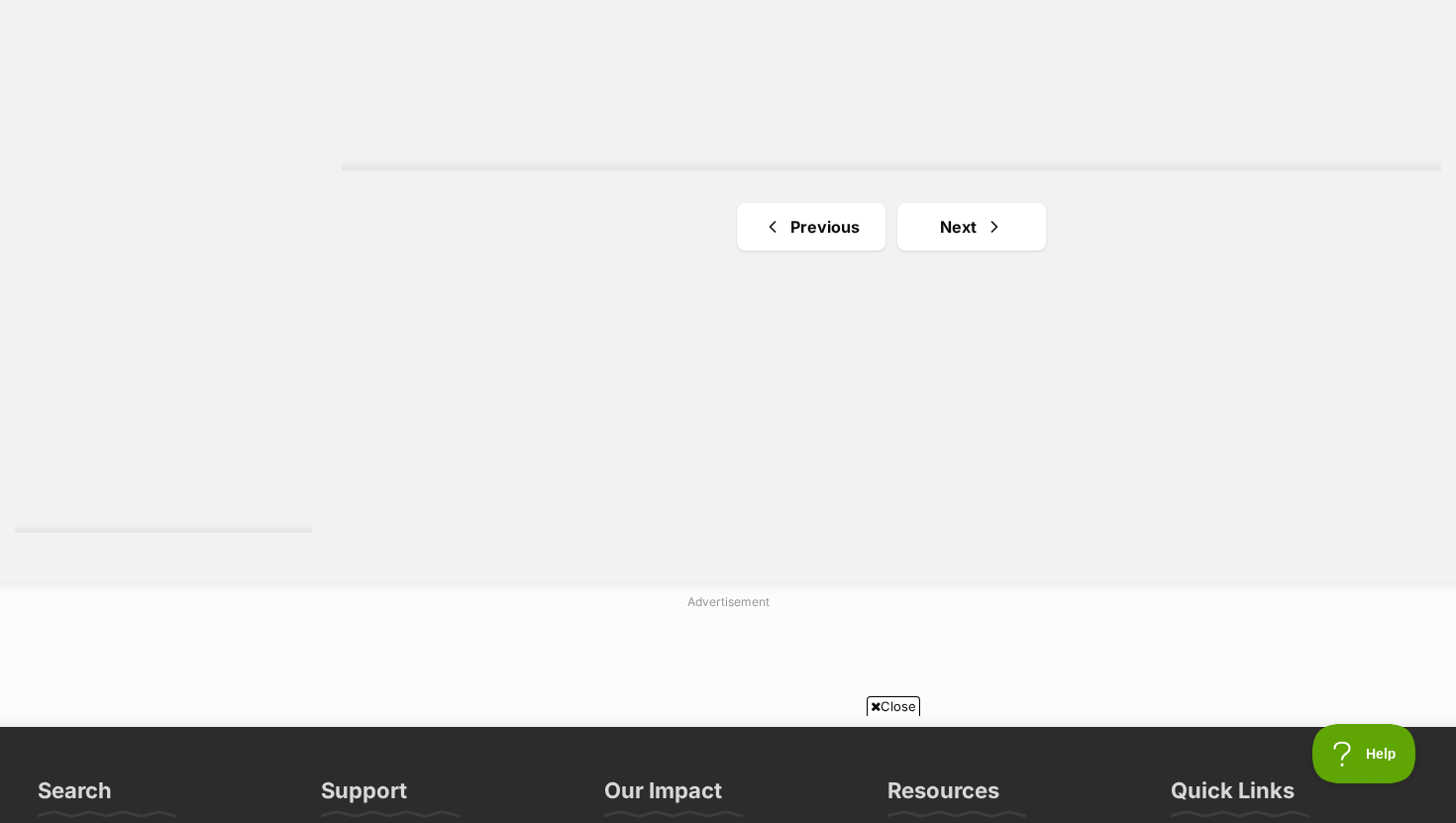 click on "May Applegate
large female Dog
Beautiful Soul
Gisborne, VIC
Interstate adoption unavailable
Bertie Kumara
small male Dog
Cutest curls
Caulfield North, VIC
Interstate adoption unavailable
Horace Silvanus
medium male Dog
Time for a new start
Reservoir, VIC
Interstate adoption unavailable
Gnocchi Russelton
medium male Dog
Looking for love
Alphington, VIC
Interstate adoption unavailable
Milo Haliwell
medium male Dog
Puppy power
Chelsea, VIC
Interstate adoption unavailable
Arthur Russelton
medium male Dog
Looking for love
Endeavour Hills, VIC
Interstate adoption unavailable
Advertisement
Frankie Silvanus
small male Dog" at bounding box center [891, -1203] 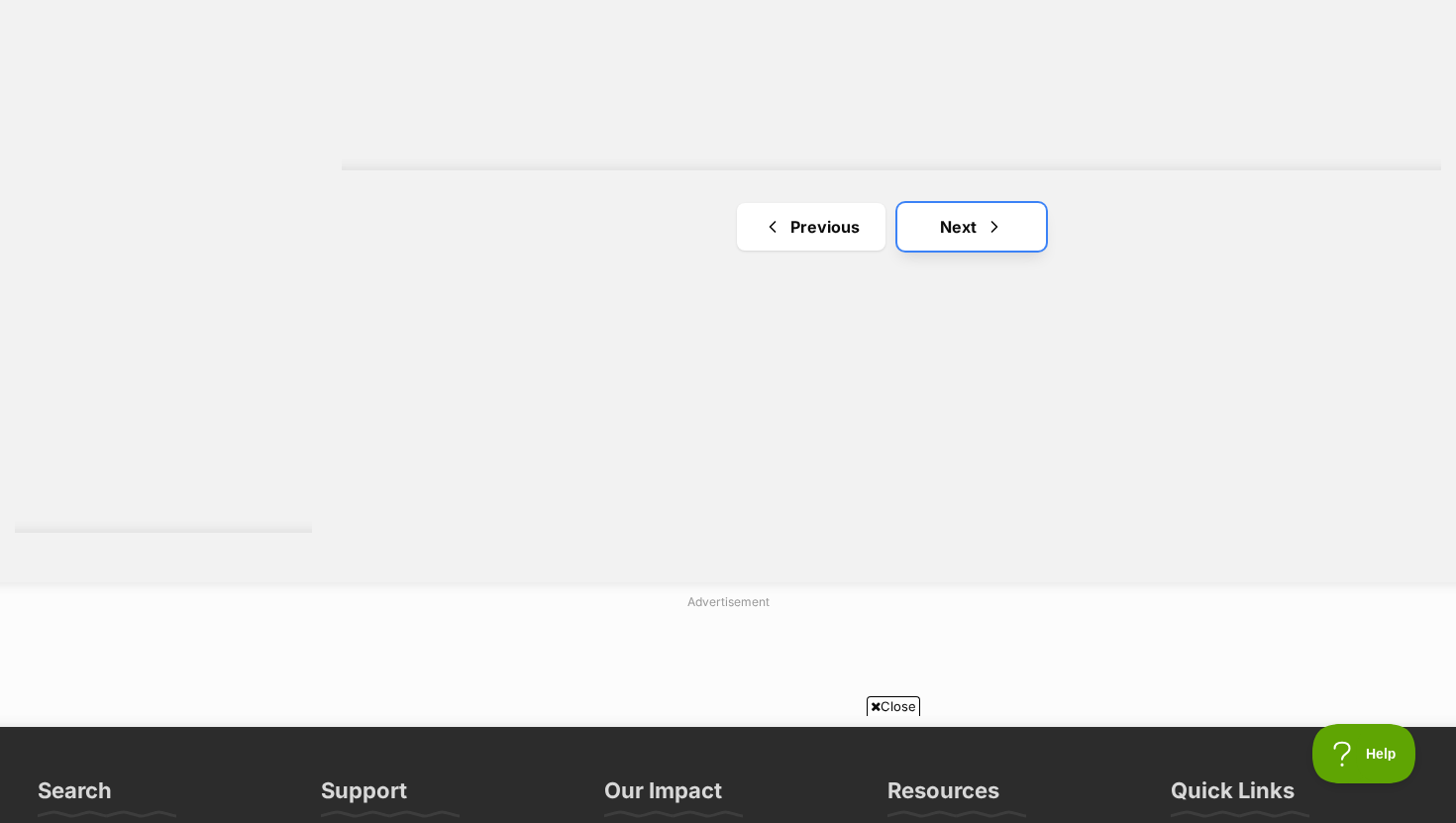 click on "Next" at bounding box center [972, 227] 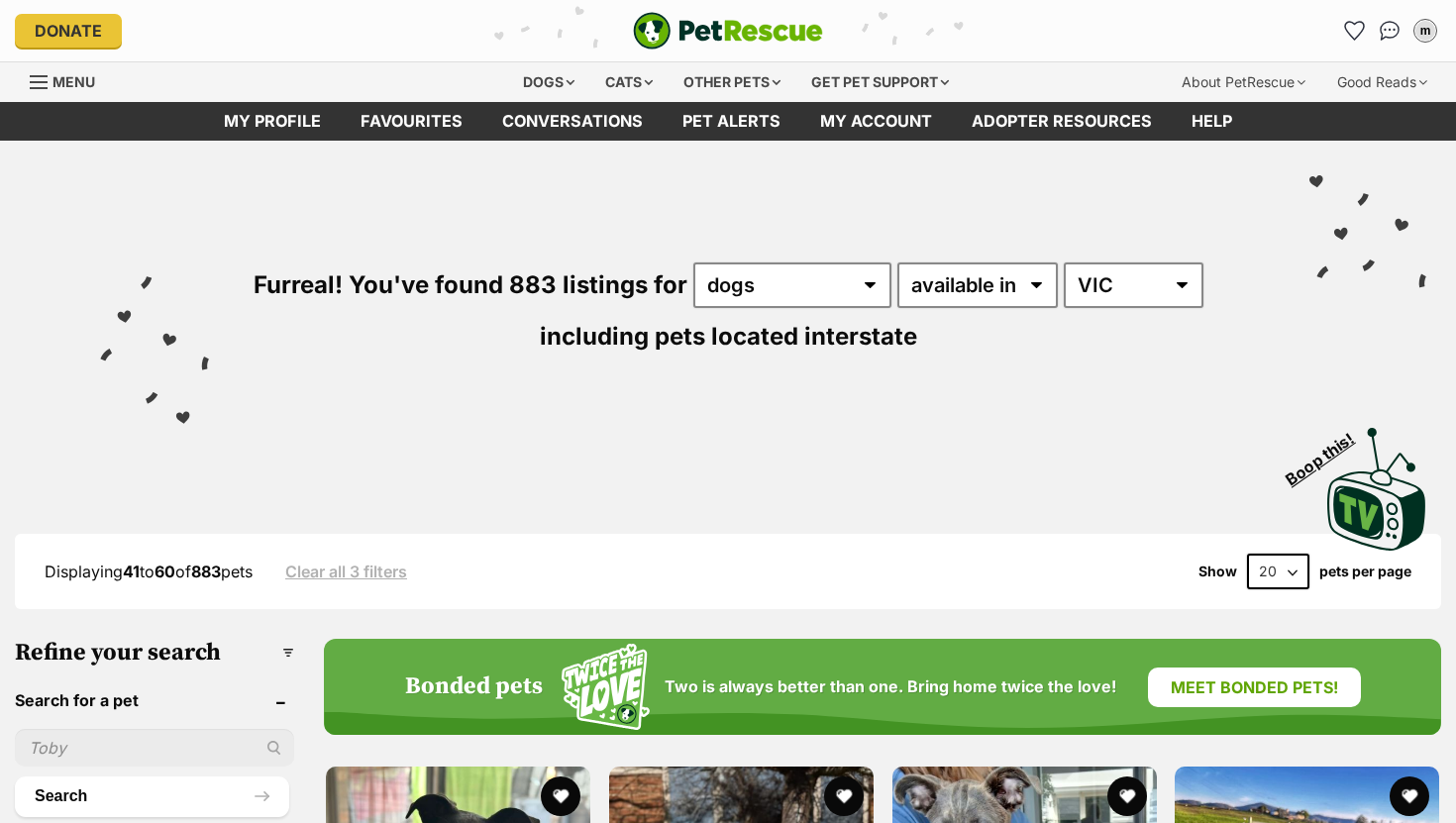 scroll, scrollTop: 9, scrollLeft: 0, axis: vertical 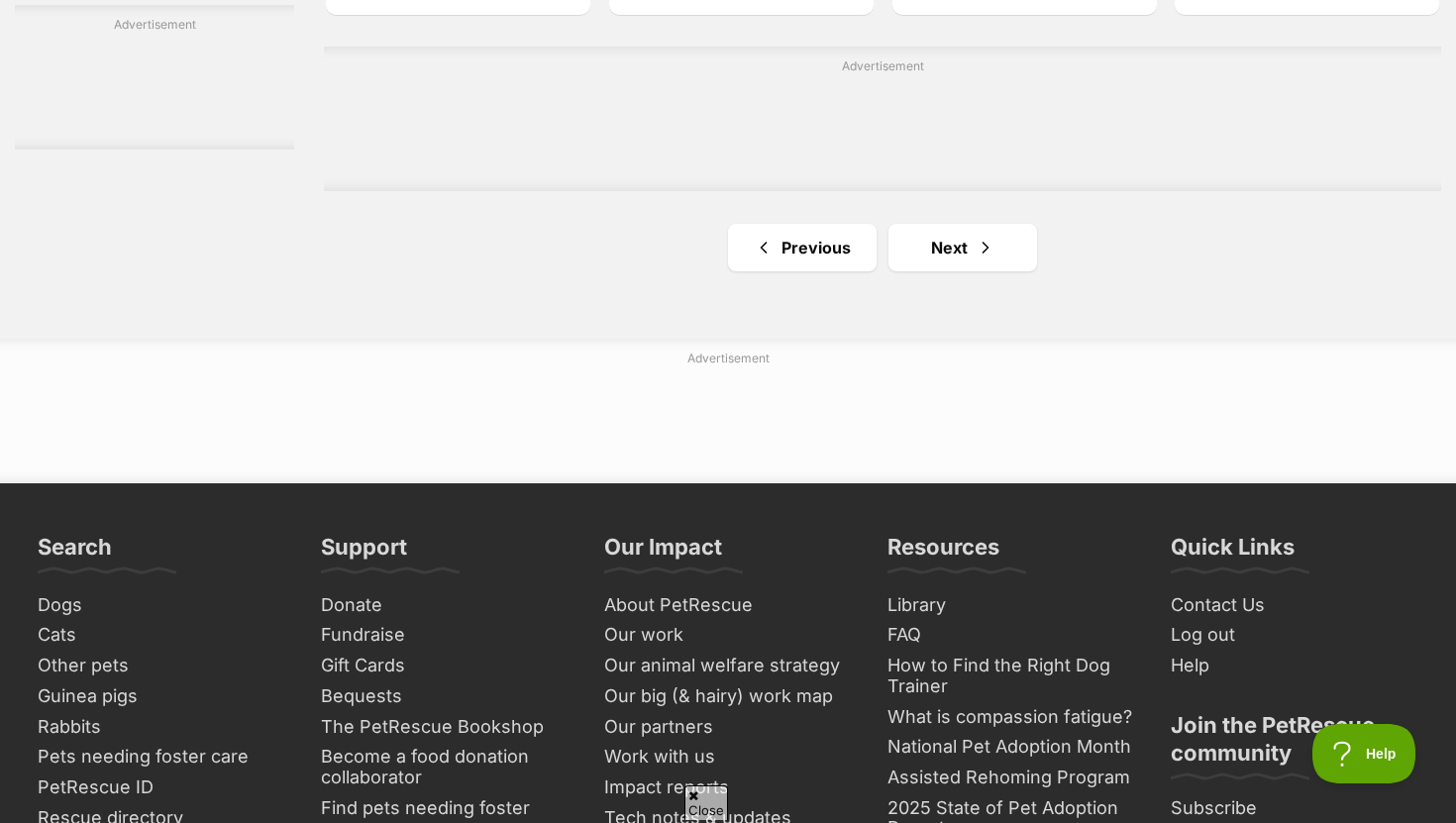 click on "Bonded pets
Two is always better than one. Bring home twice the love!
Meet bonded pets!
Sid
large male Dog
Looking for love
Kyabram, VIC
Interstate adoption
Striker
large male Dog
Looking for love
Bendigo, VIC
Interstate adoption
Marvin - 6 Month Old Cattle Dog X Staffy
medium male Dog
Fun-loving cheeky boy
Anna Bay, NSW
Interstate adoption
Spur
medium male Dog
Heart of gold!
Sydney, NSW
Interstate adoption
Ryder
medium male Dog
Affectionate and happy!
Melbourne, VIC
Interstate adoption
Winton
medium male Dog
Beautiful & gentle nature
Brisbane, QLD
Interstate adoption
Advertisement
Parker
large female Dog" at bounding box center (883, -1311) 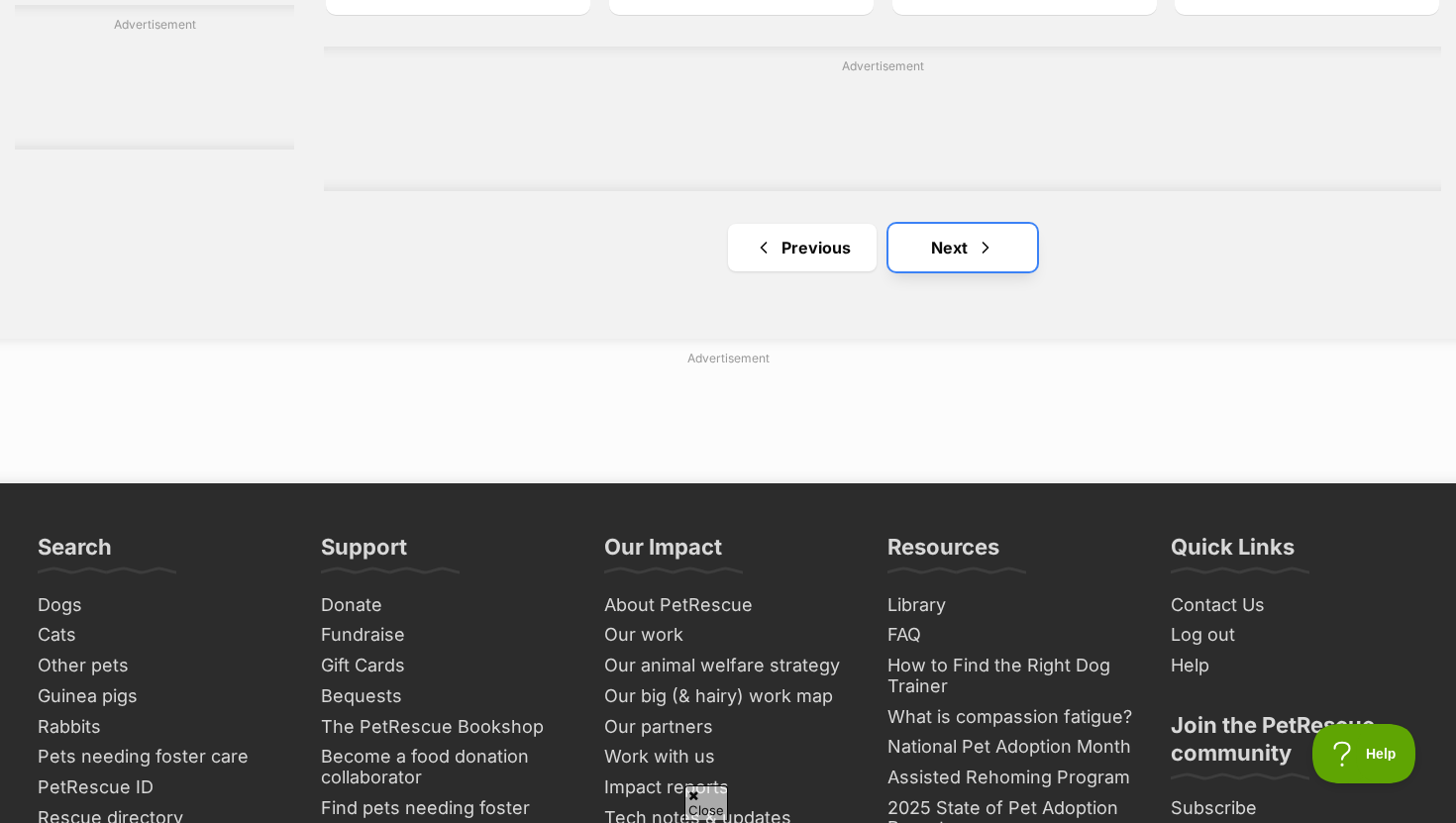click at bounding box center [986, 248] 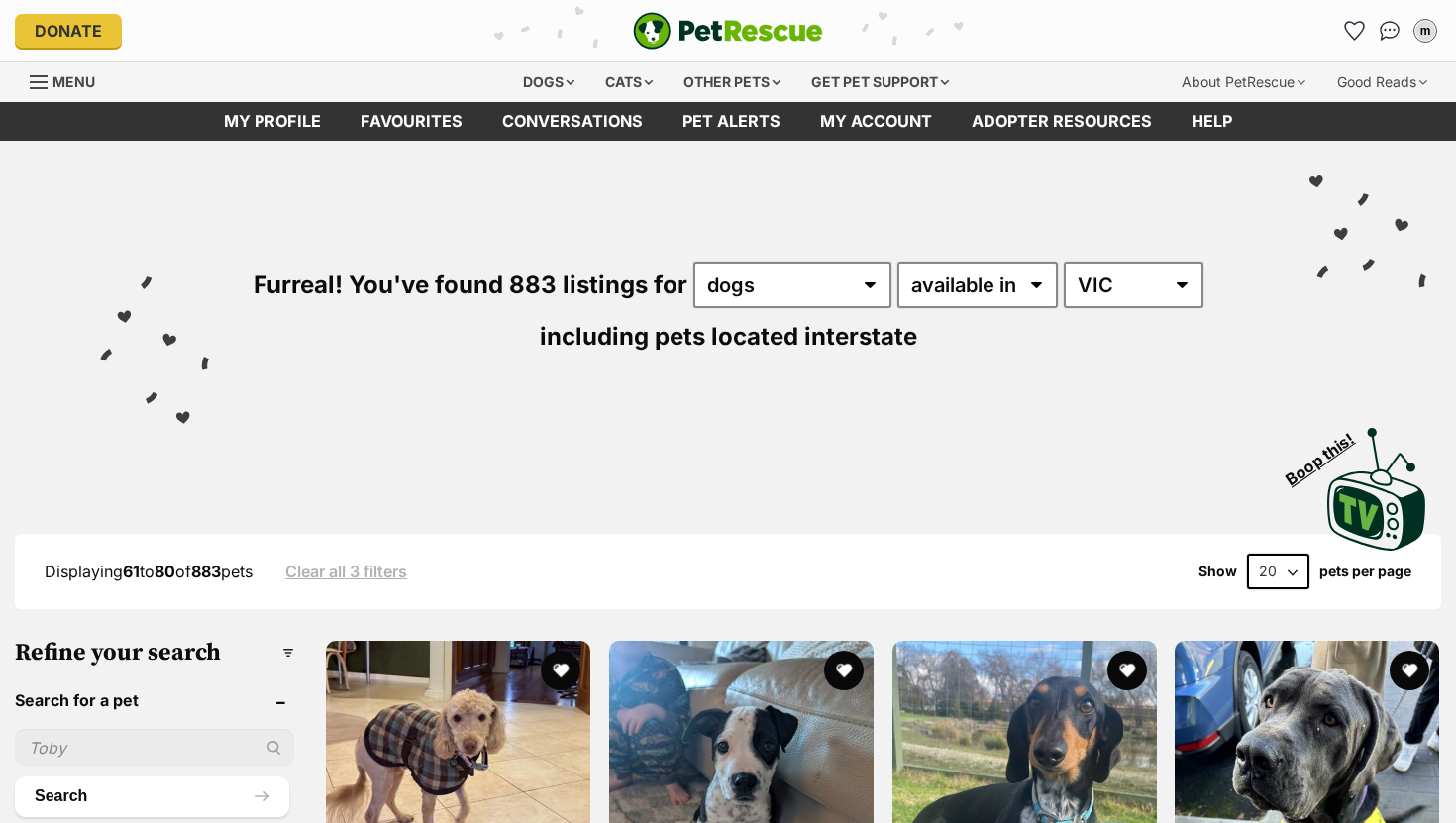 scroll, scrollTop: 0, scrollLeft: 0, axis: both 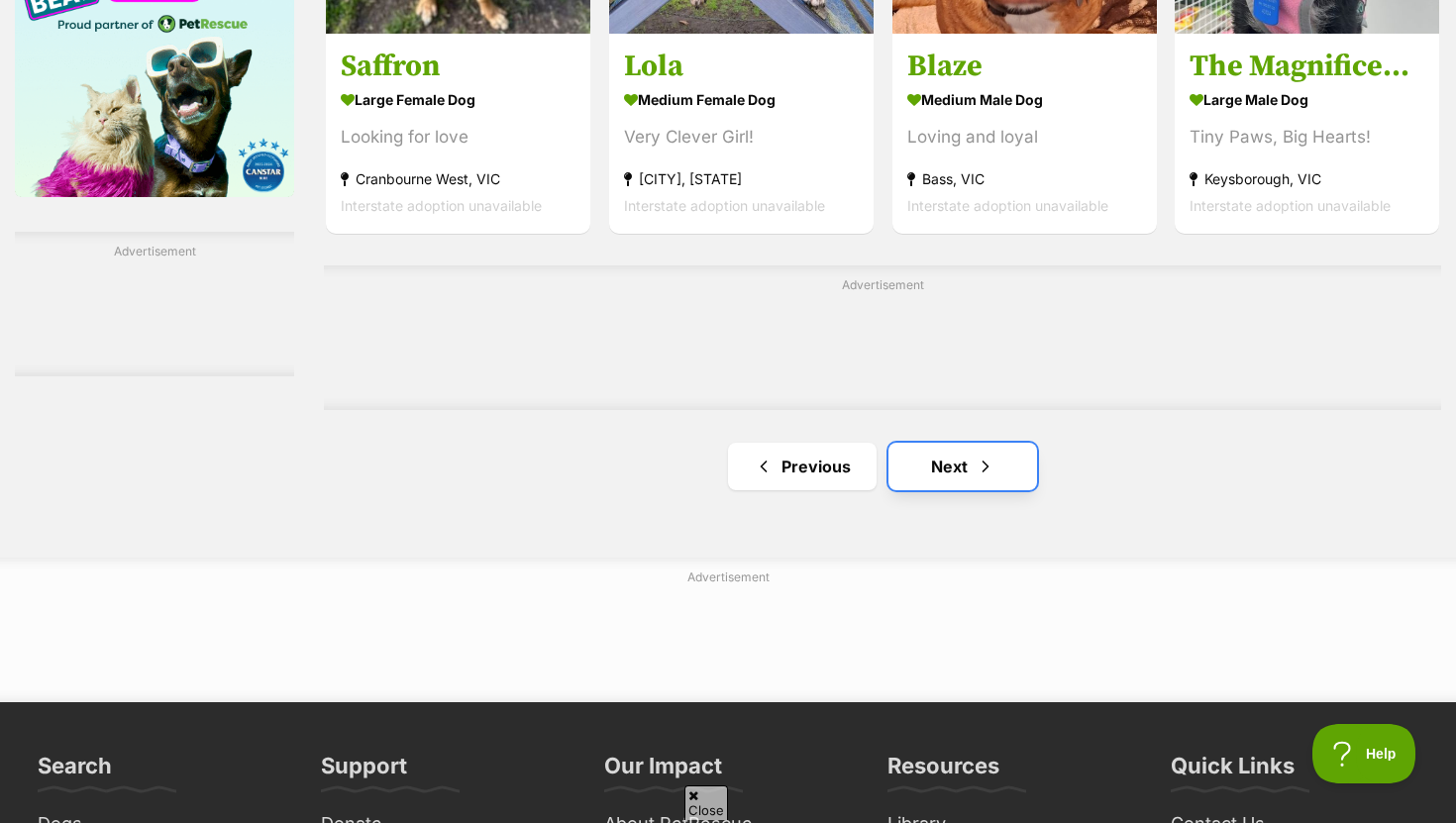 click on "Next" at bounding box center (963, 466) 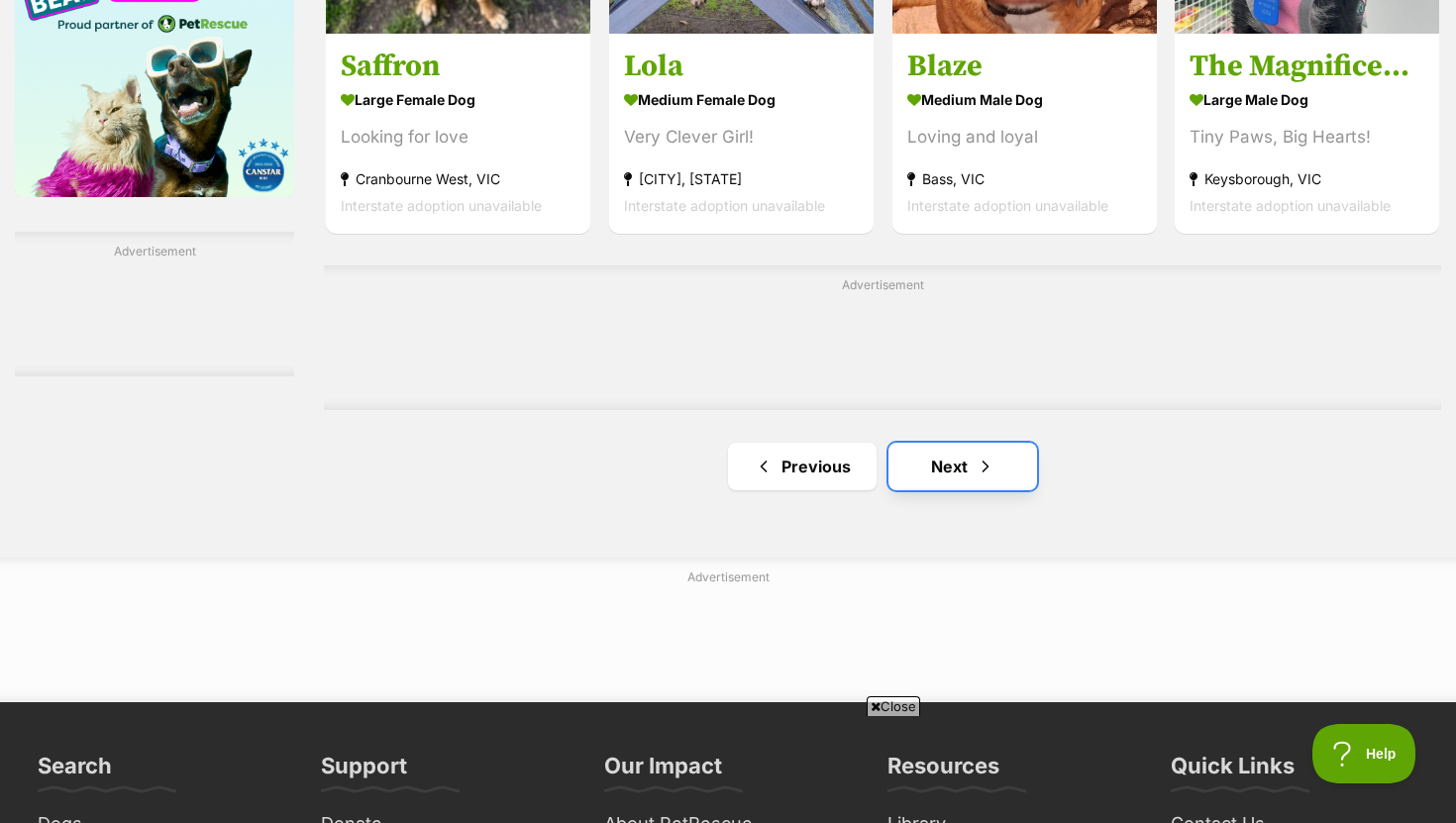 scroll, scrollTop: 0, scrollLeft: 0, axis: both 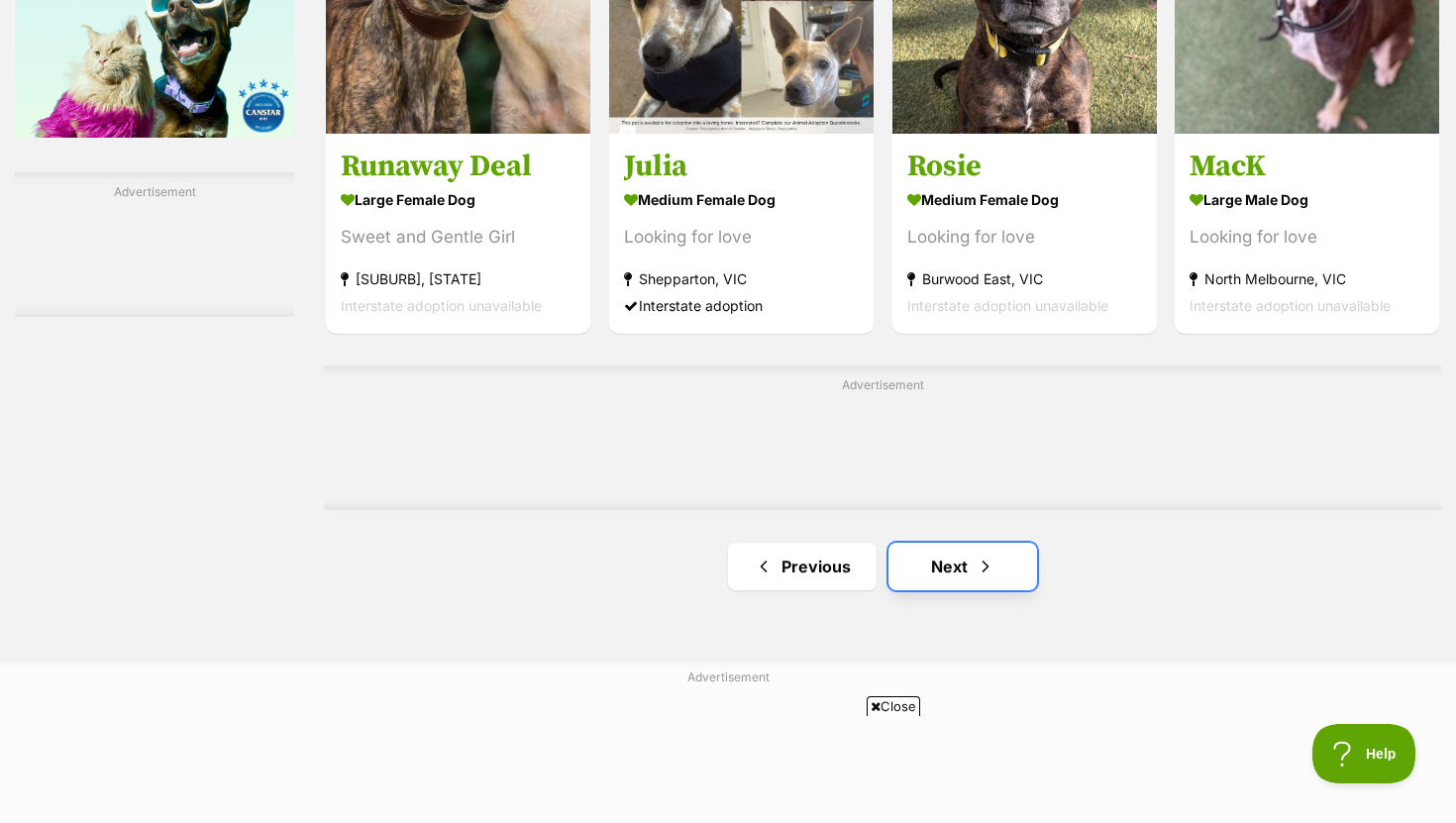 click at bounding box center (986, 566) 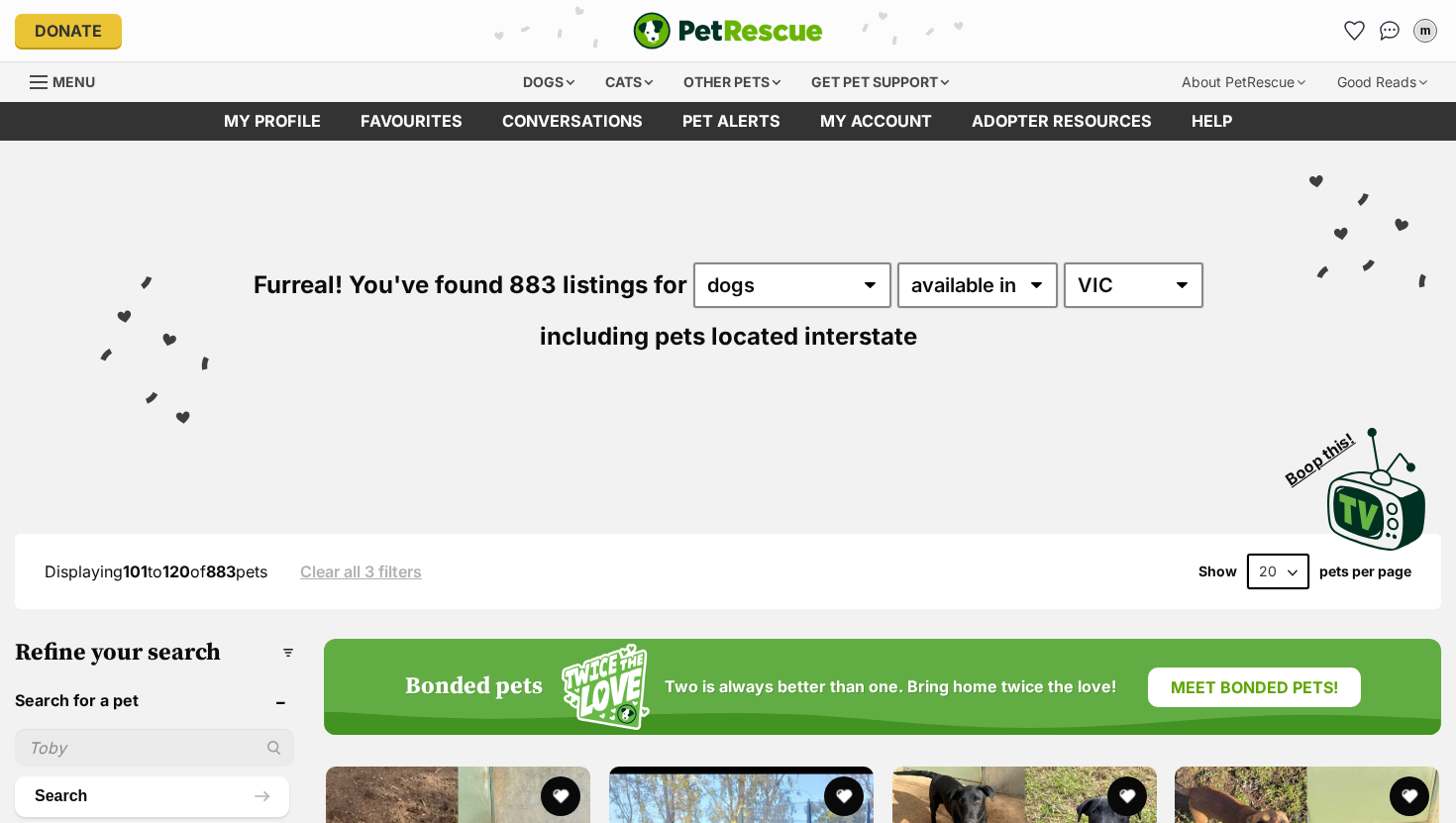 scroll, scrollTop: 0, scrollLeft: 0, axis: both 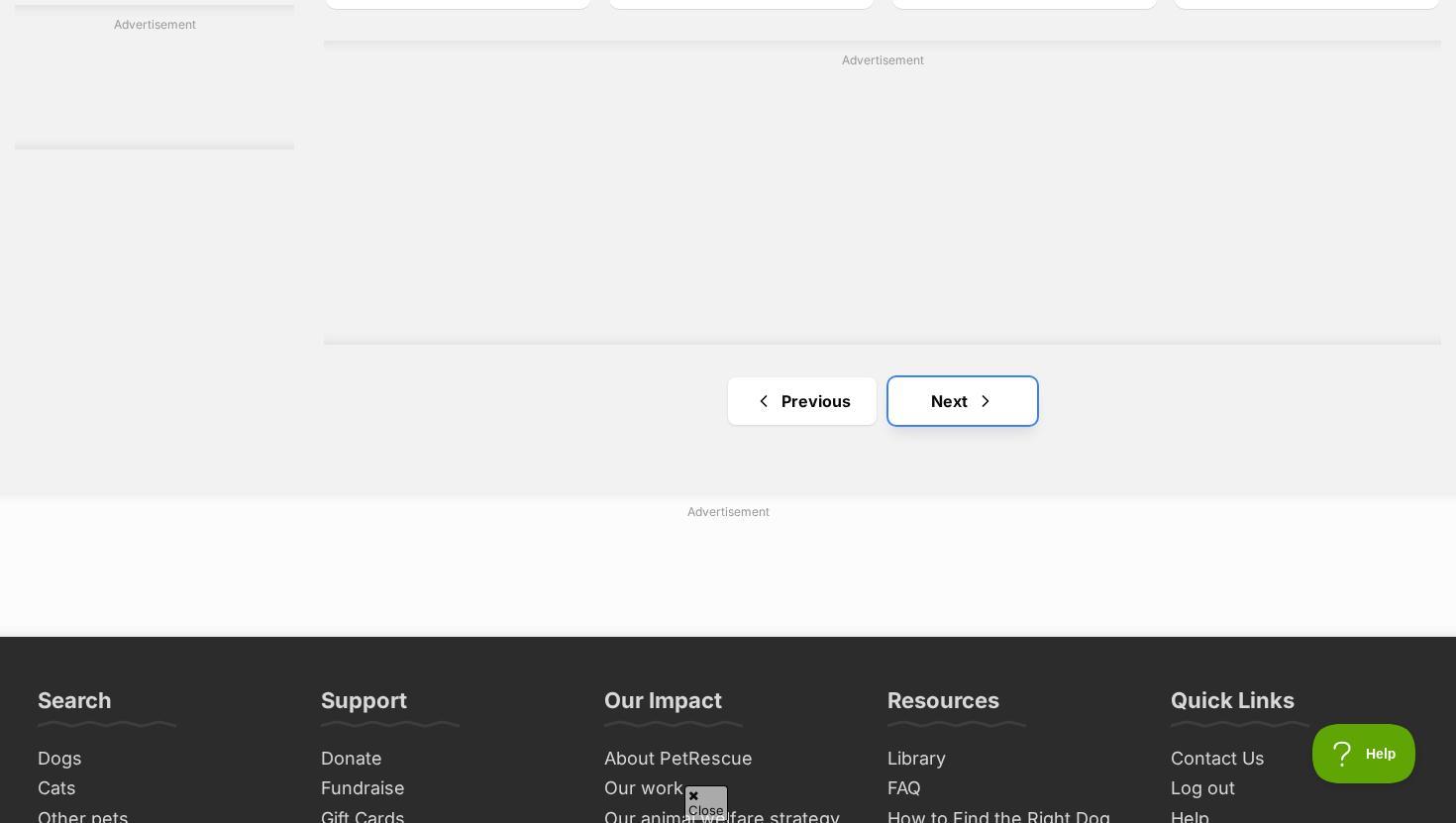 click on "Next" at bounding box center (963, 401) 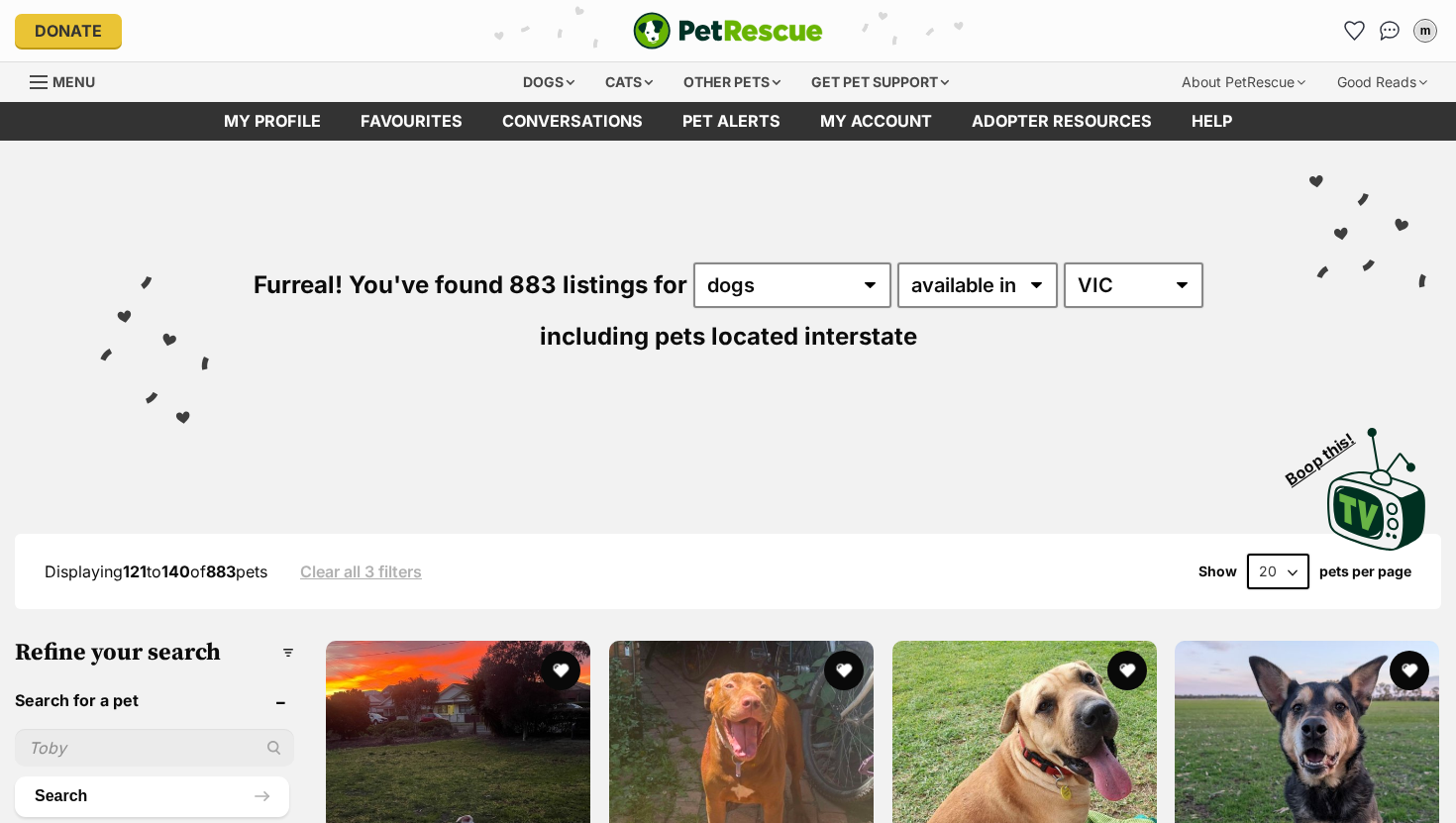 scroll, scrollTop: 0, scrollLeft: 0, axis: both 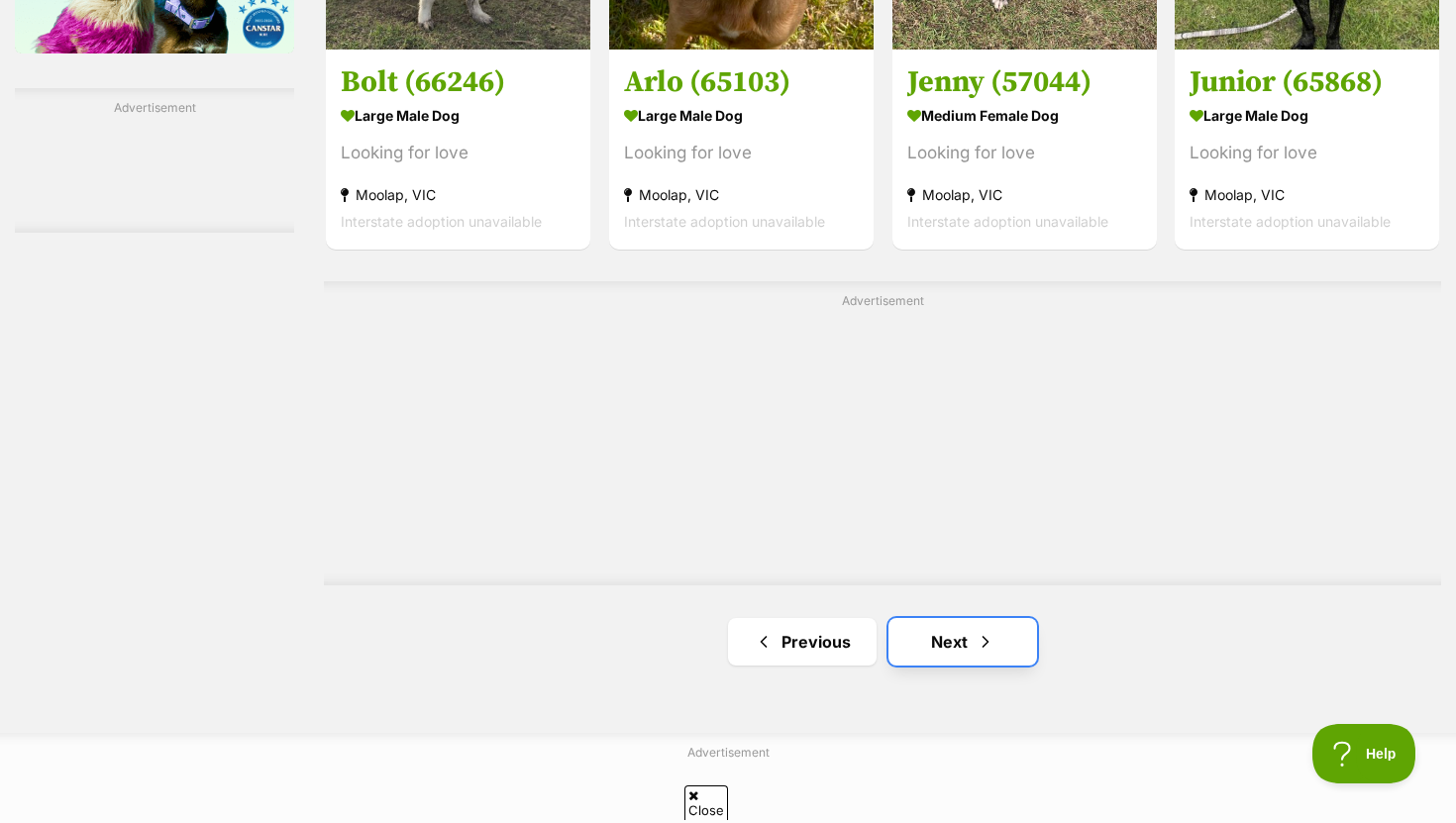 click at bounding box center (986, 642) 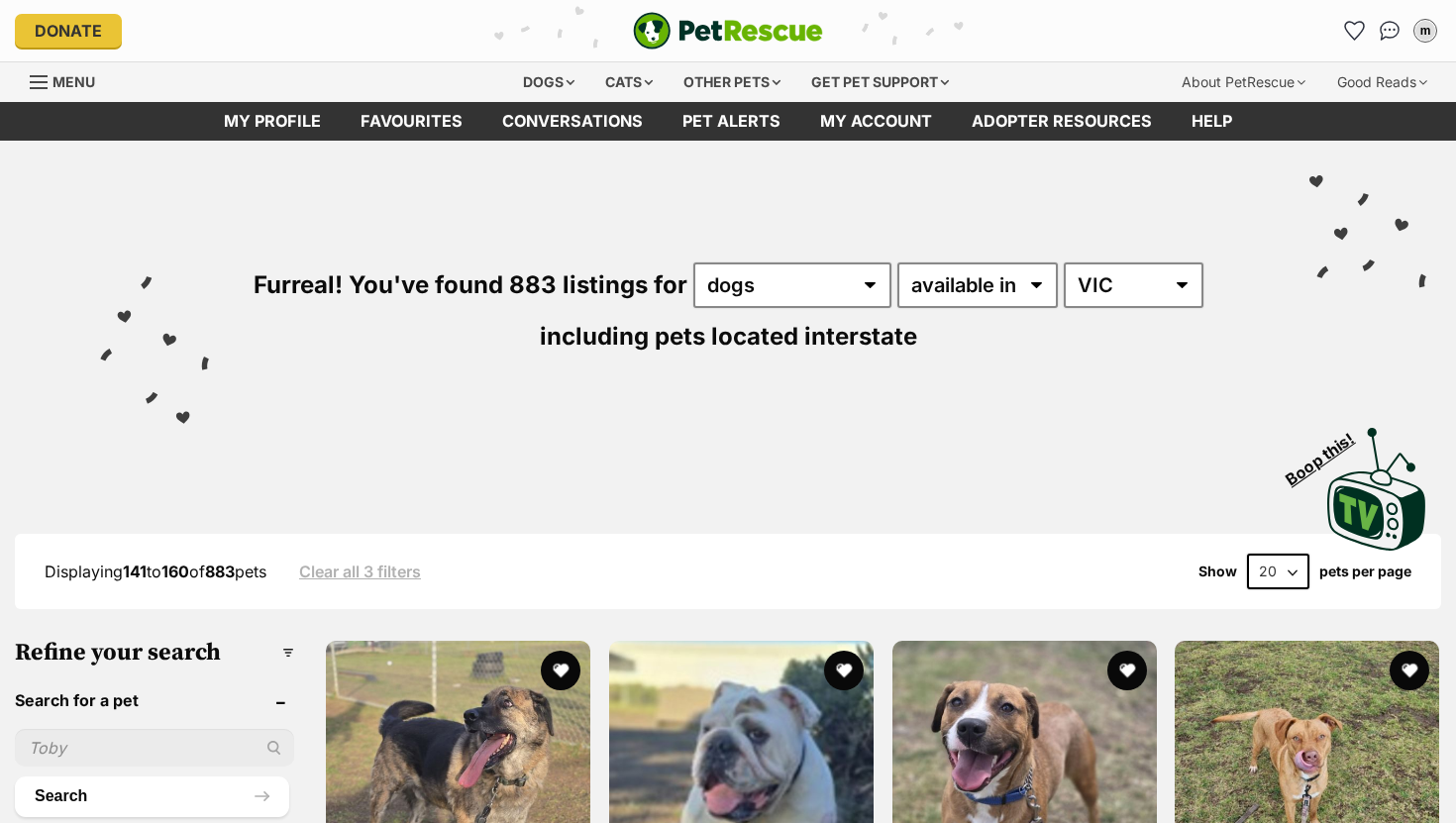 scroll, scrollTop: 0, scrollLeft: 0, axis: both 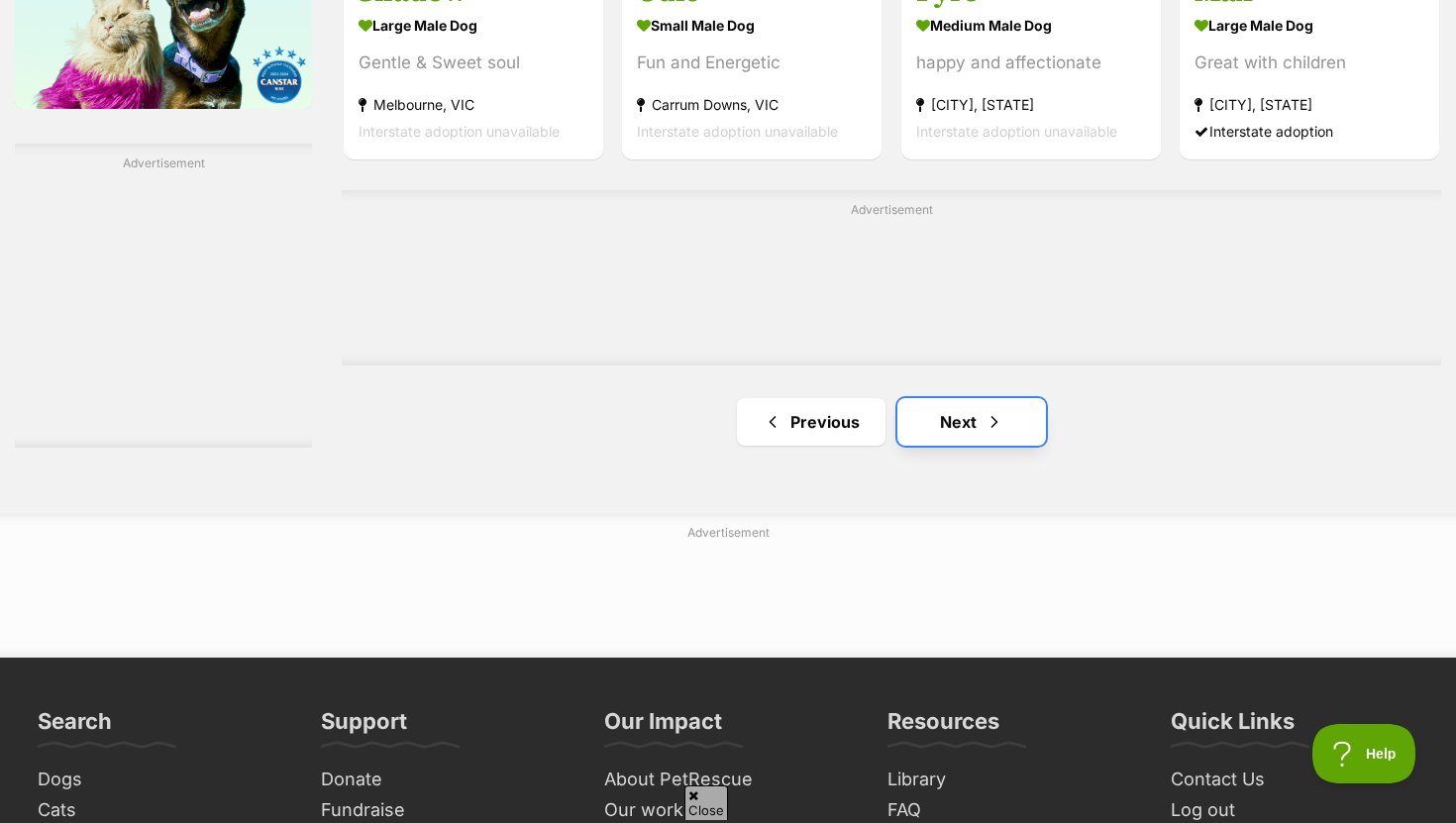 click on "Next" at bounding box center (972, 422) 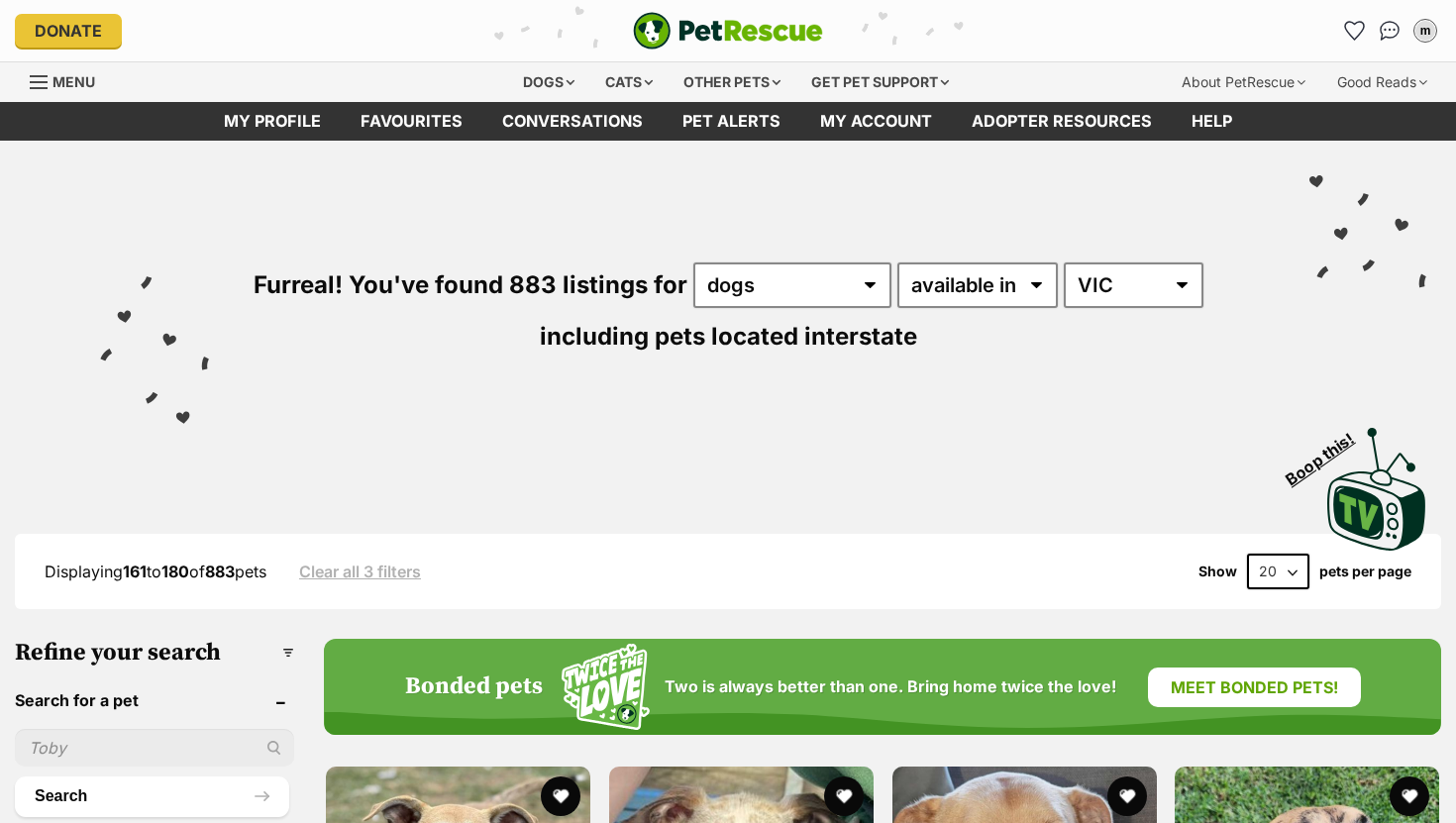scroll, scrollTop: 0, scrollLeft: 0, axis: both 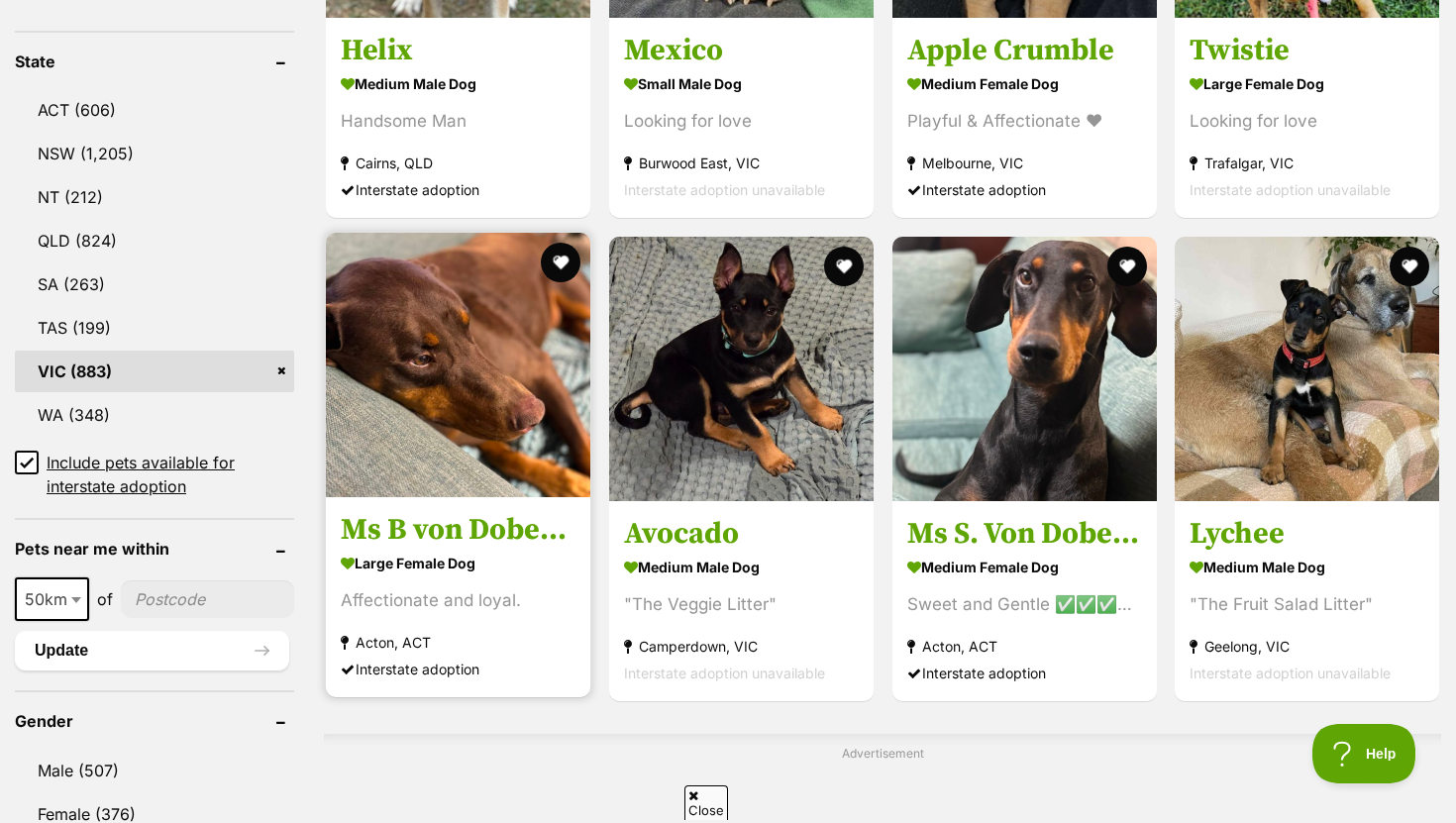 click at bounding box center [458, 491] 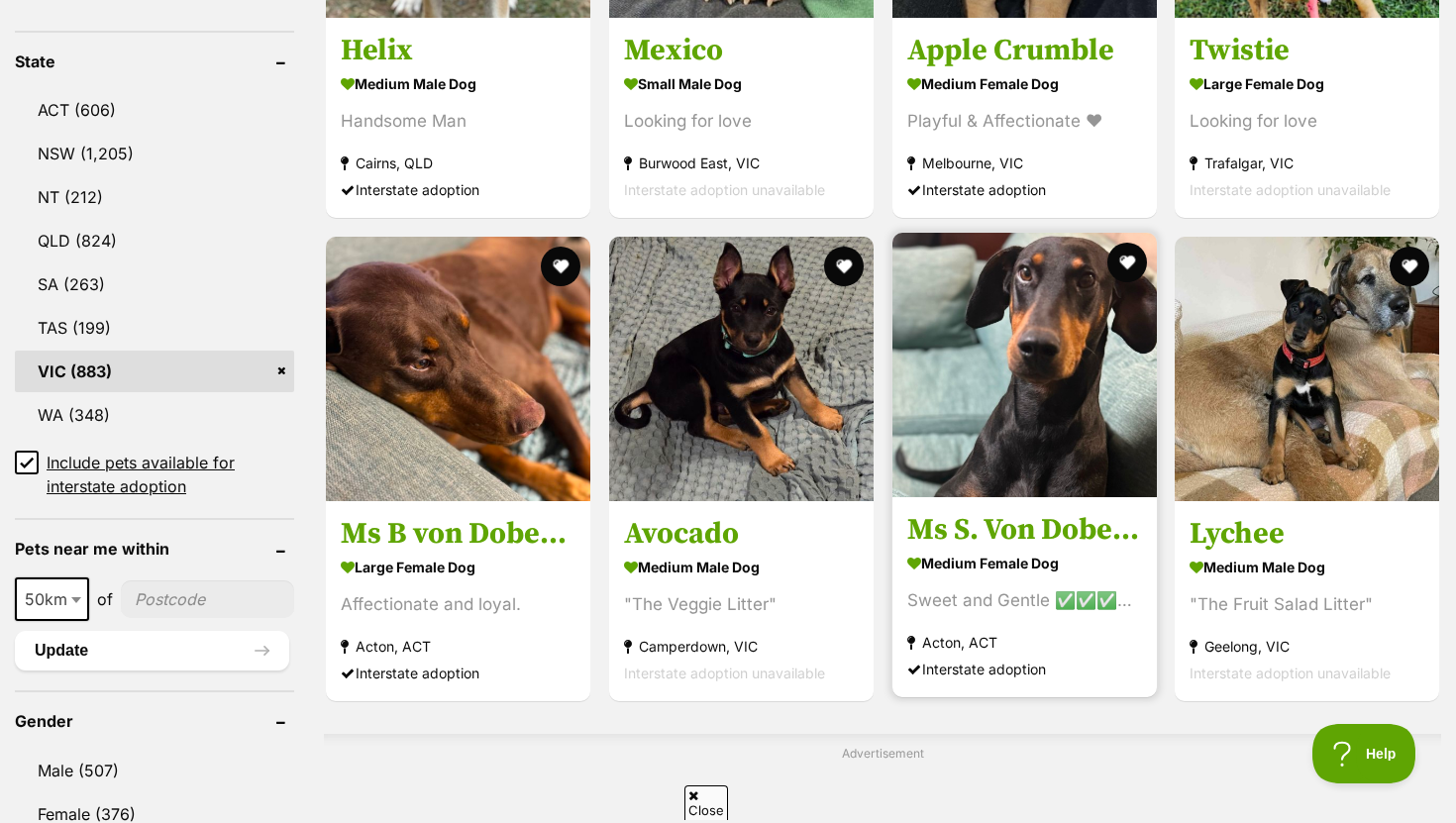 click on "Ms S. Von Dobermann
medium female Dog
Sweet and Gentle ✅✅✅✅✅
Acton, ACT
Interstate adoption" at bounding box center [1024, 597] 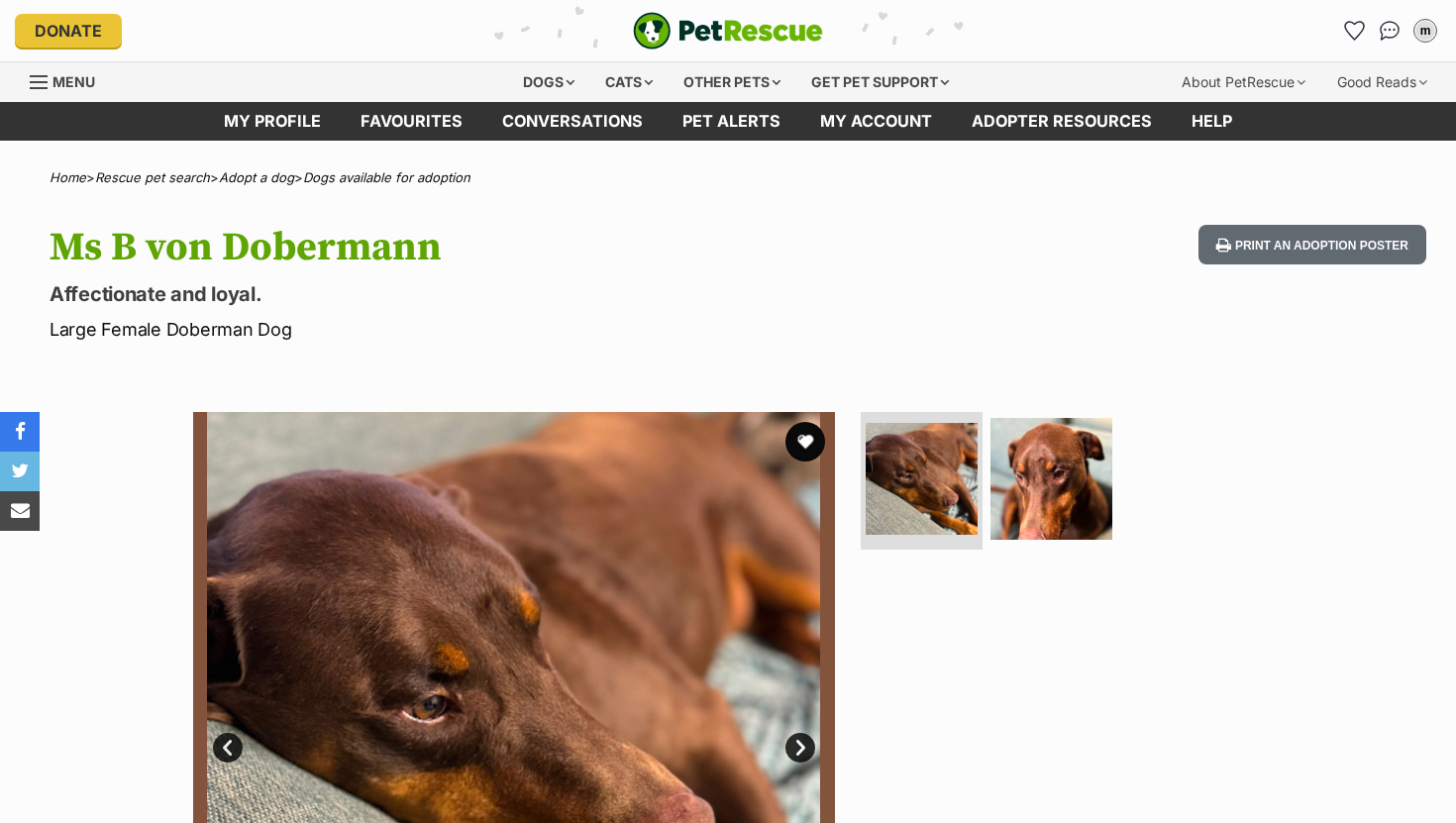 scroll, scrollTop: 0, scrollLeft: 0, axis: both 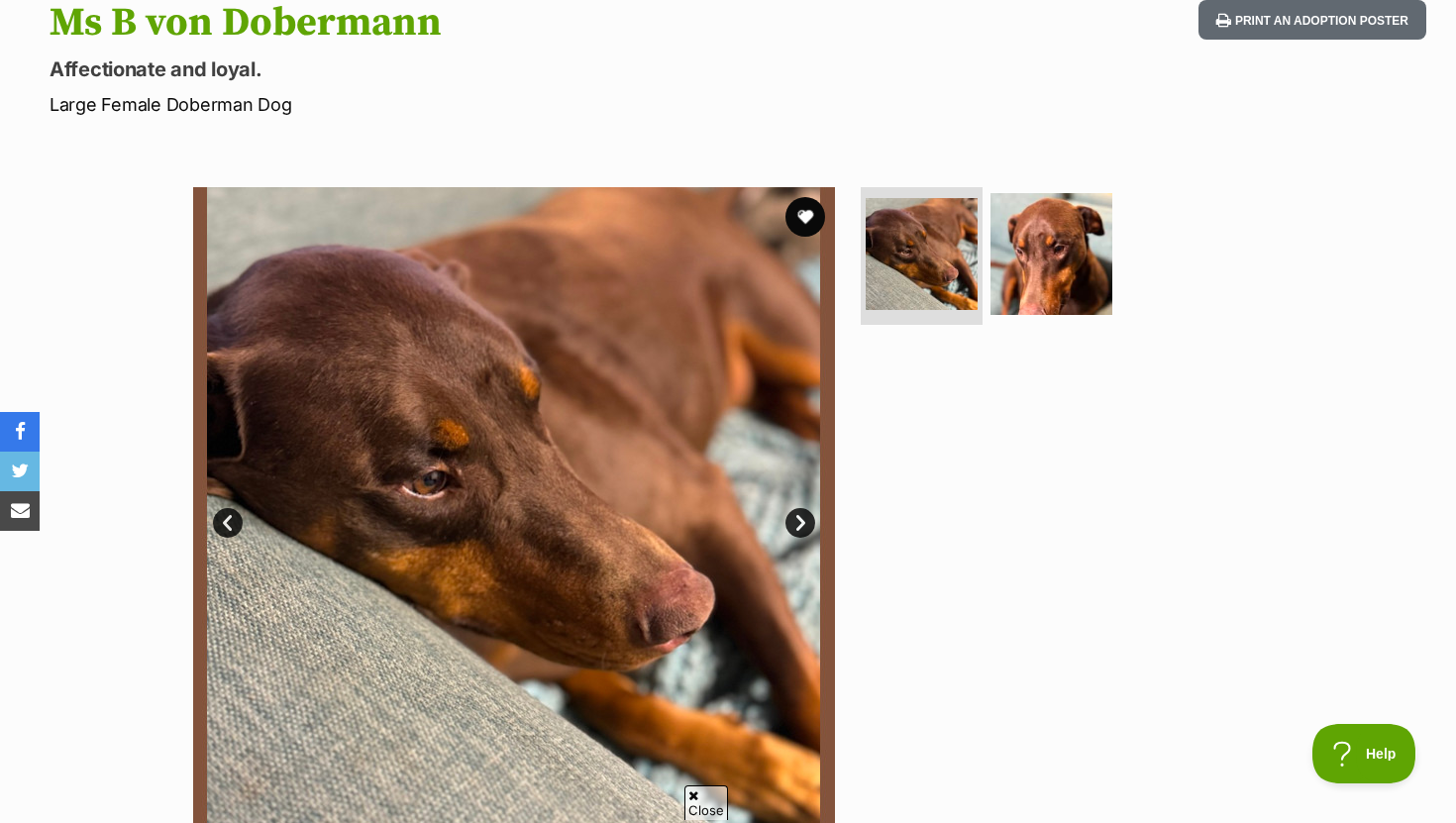 click on "Next" at bounding box center (800, 523) 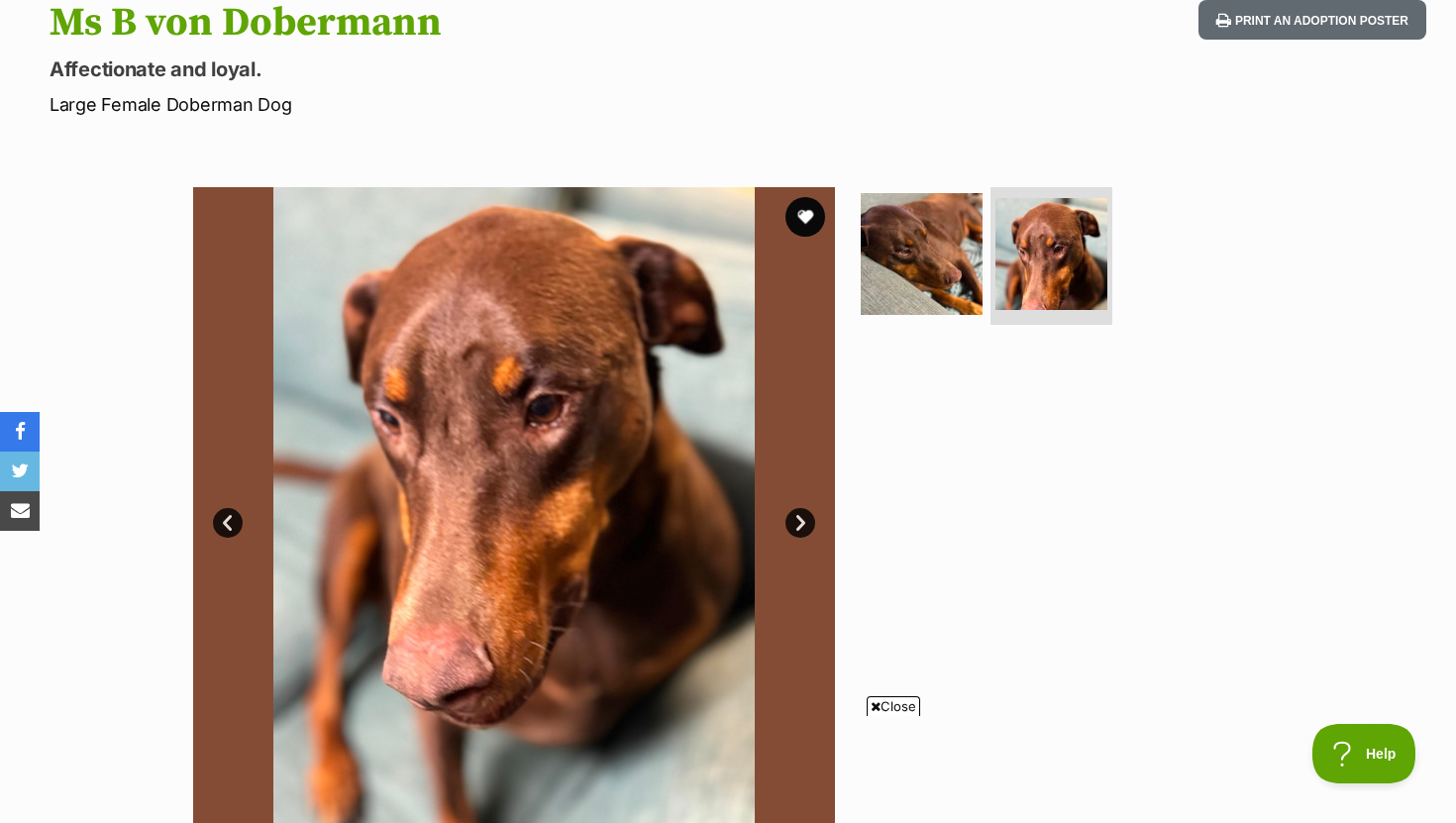 click on "Next" at bounding box center (800, 523) 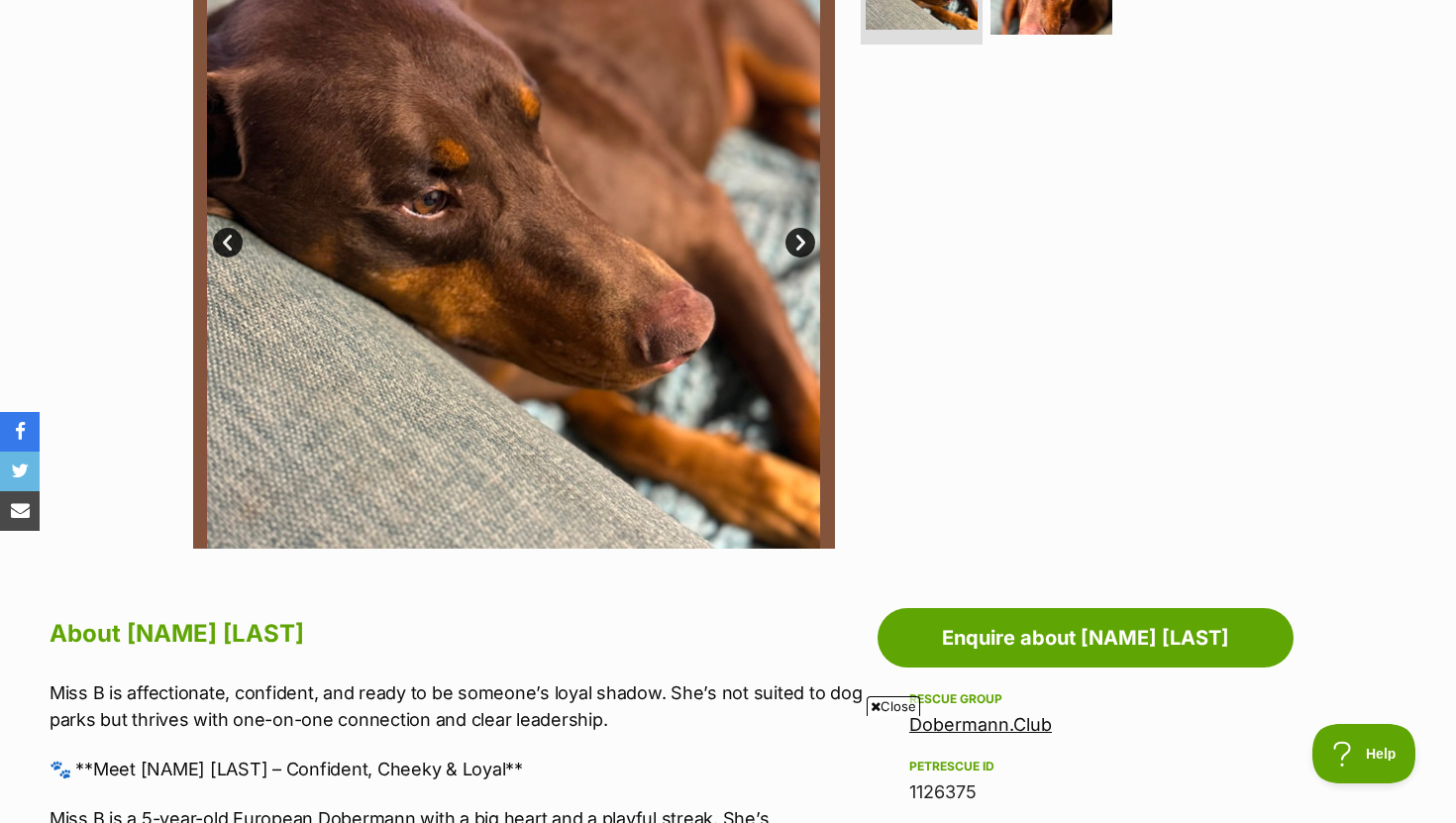 scroll, scrollTop: 0, scrollLeft: 0, axis: both 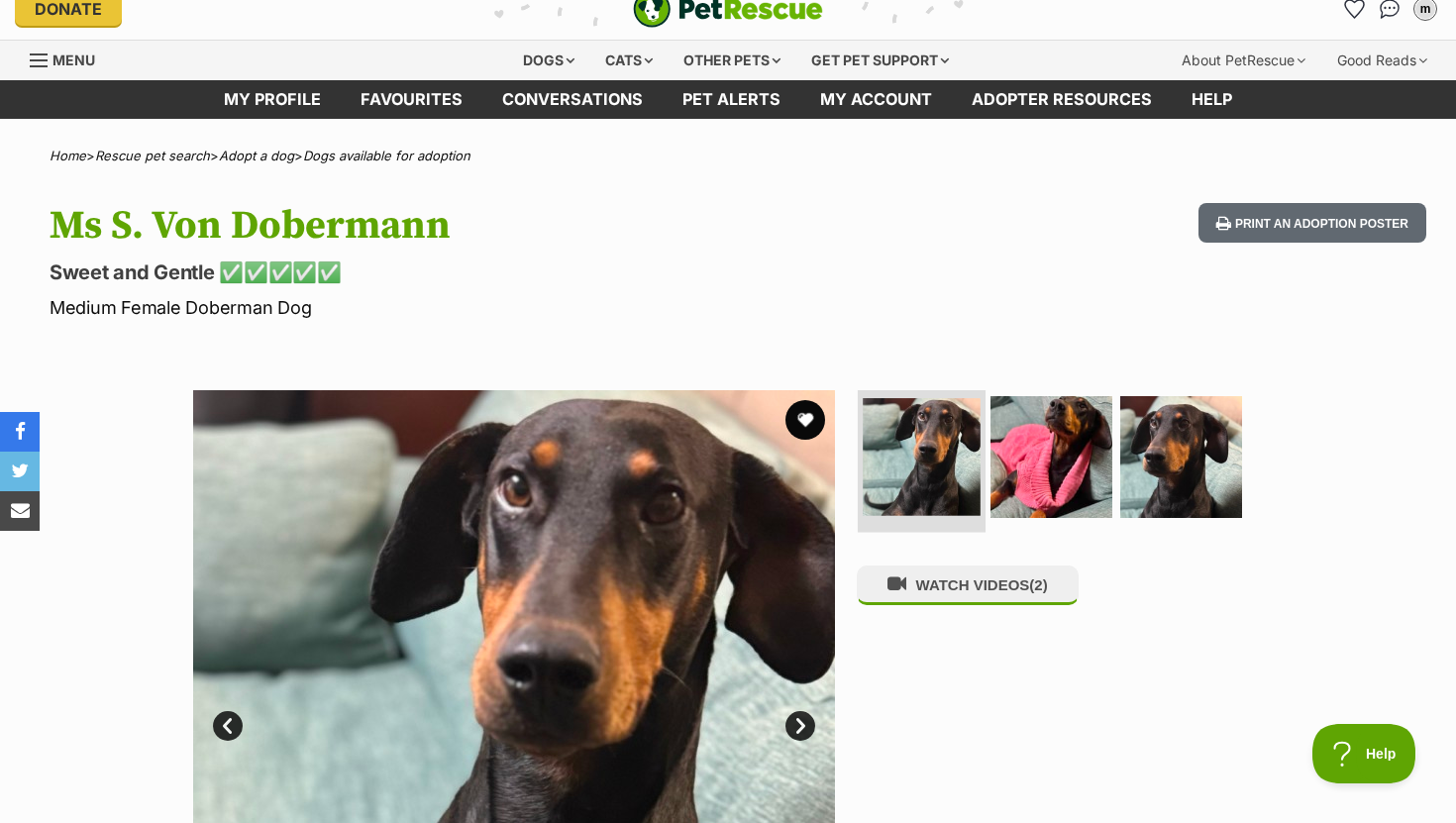 click at bounding box center (921, 457) 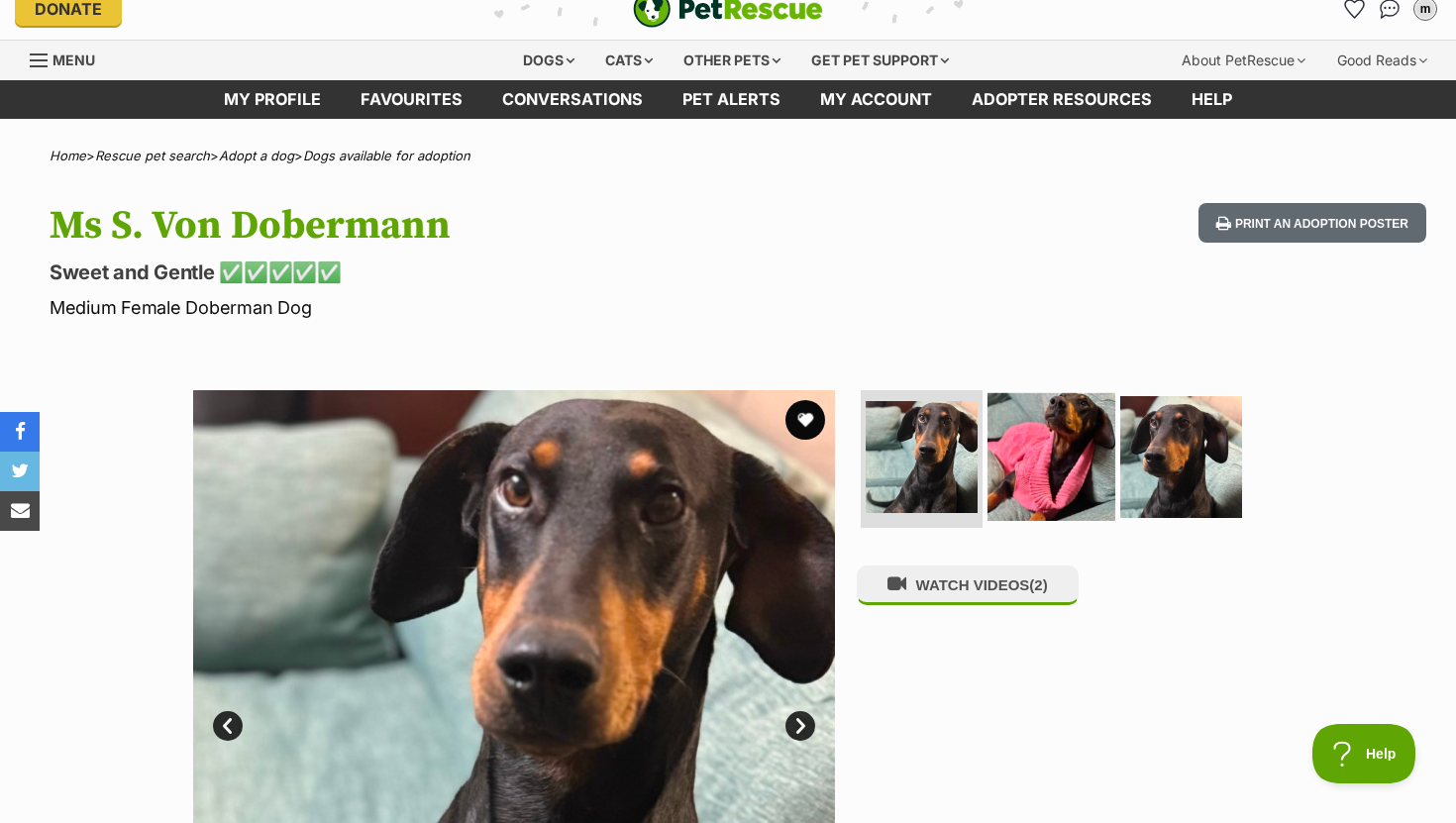 click at bounding box center (1051, 456) 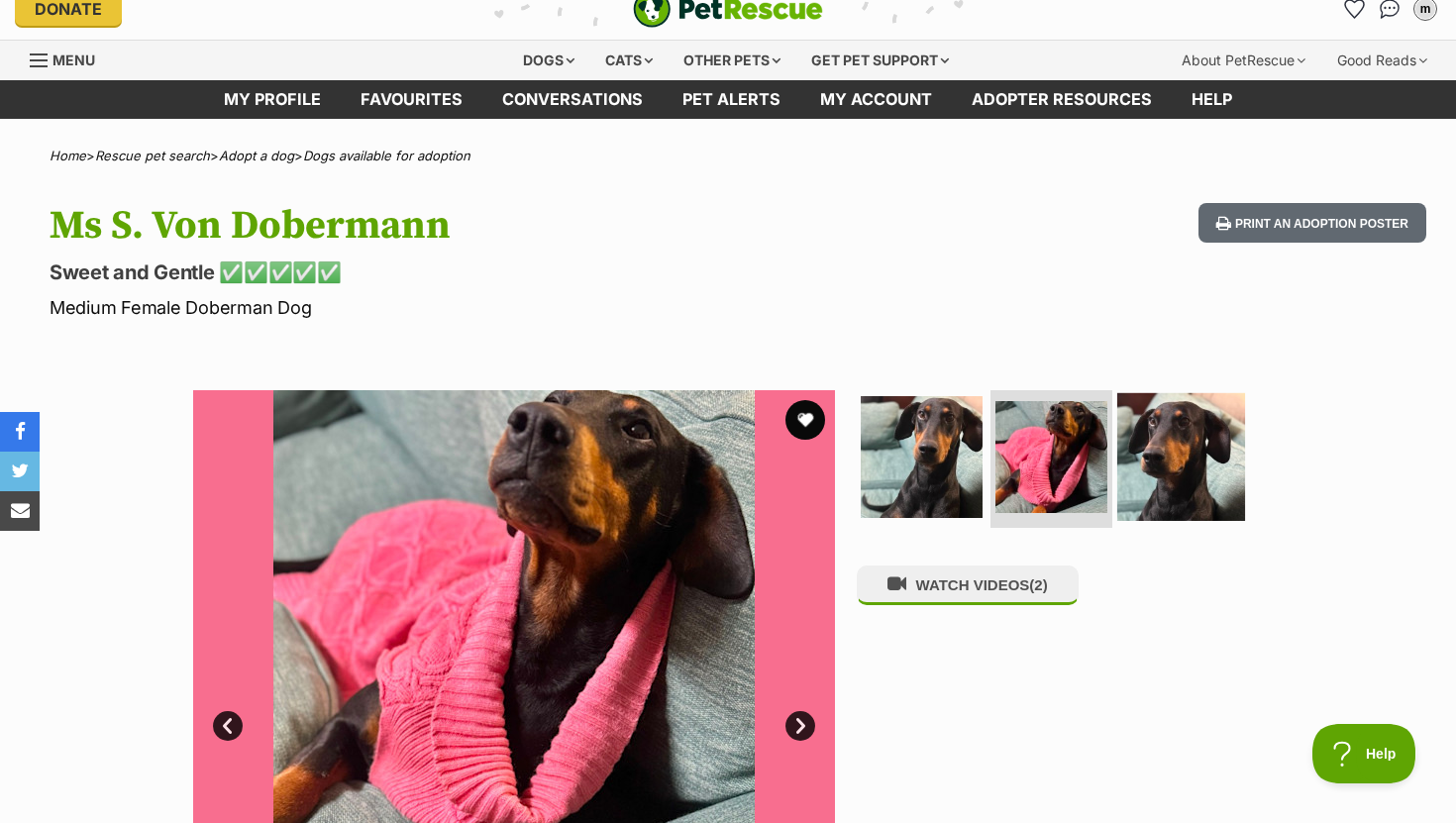 click at bounding box center [1181, 456] 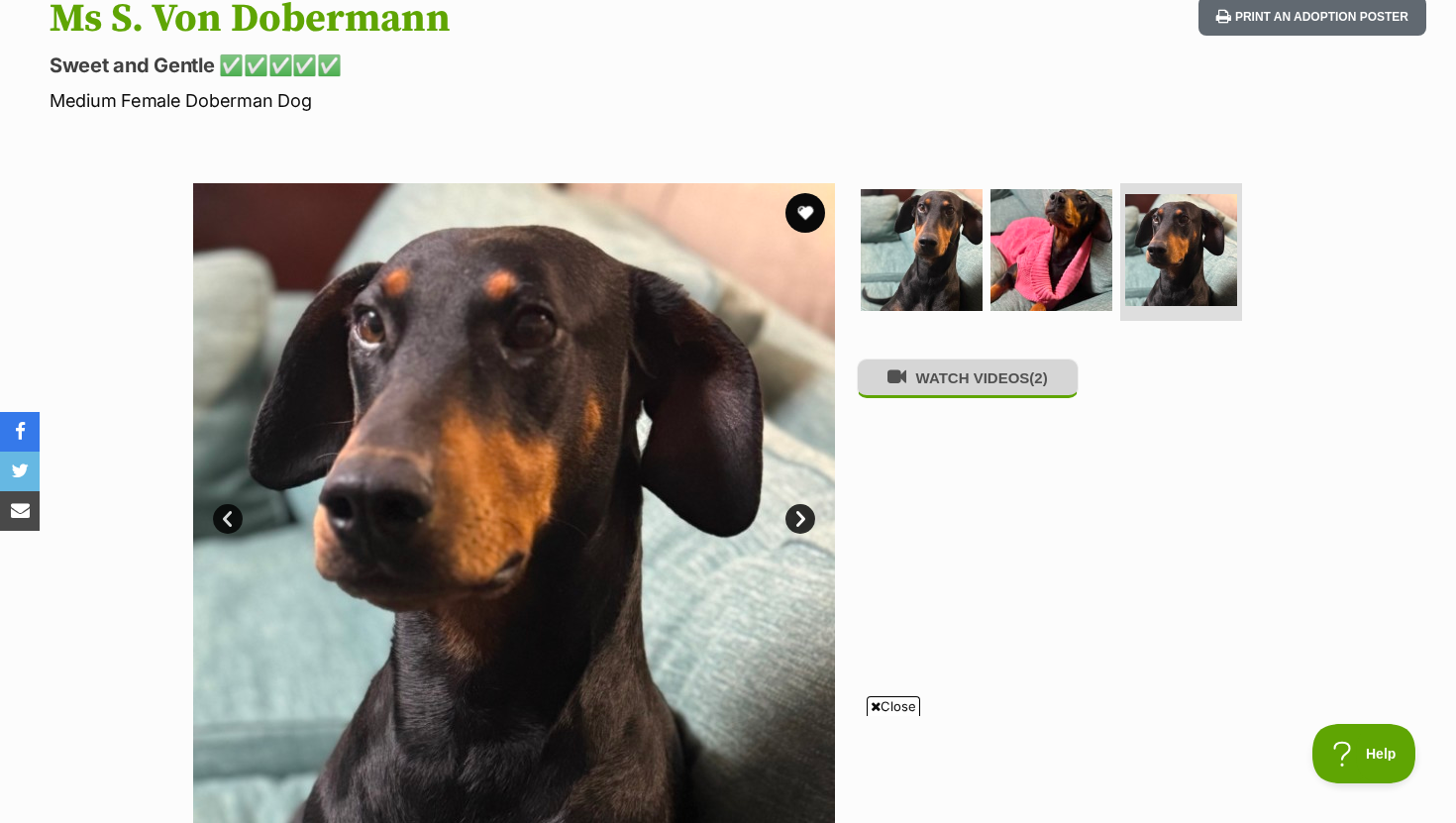 scroll, scrollTop: 0, scrollLeft: 0, axis: both 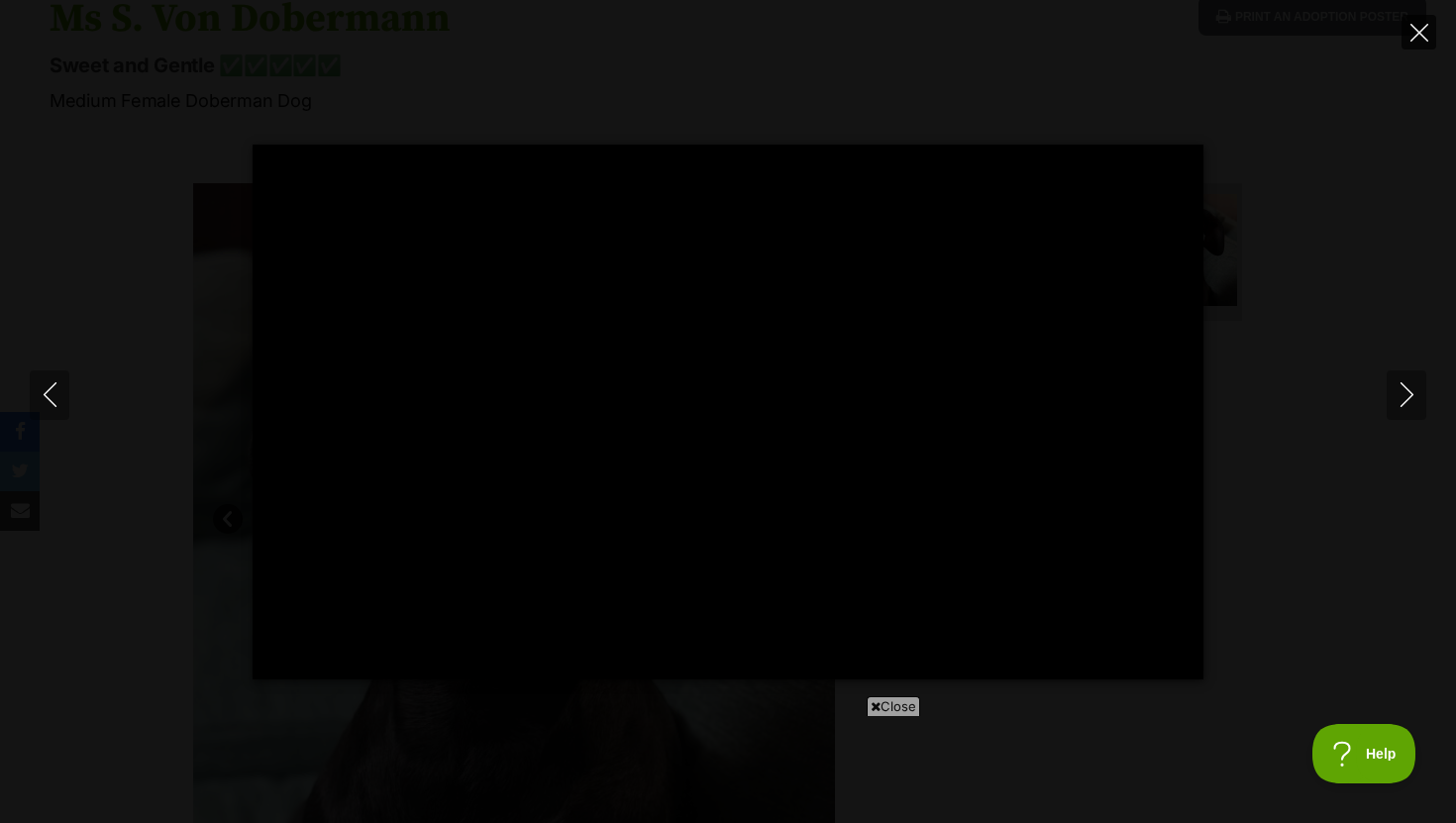 click 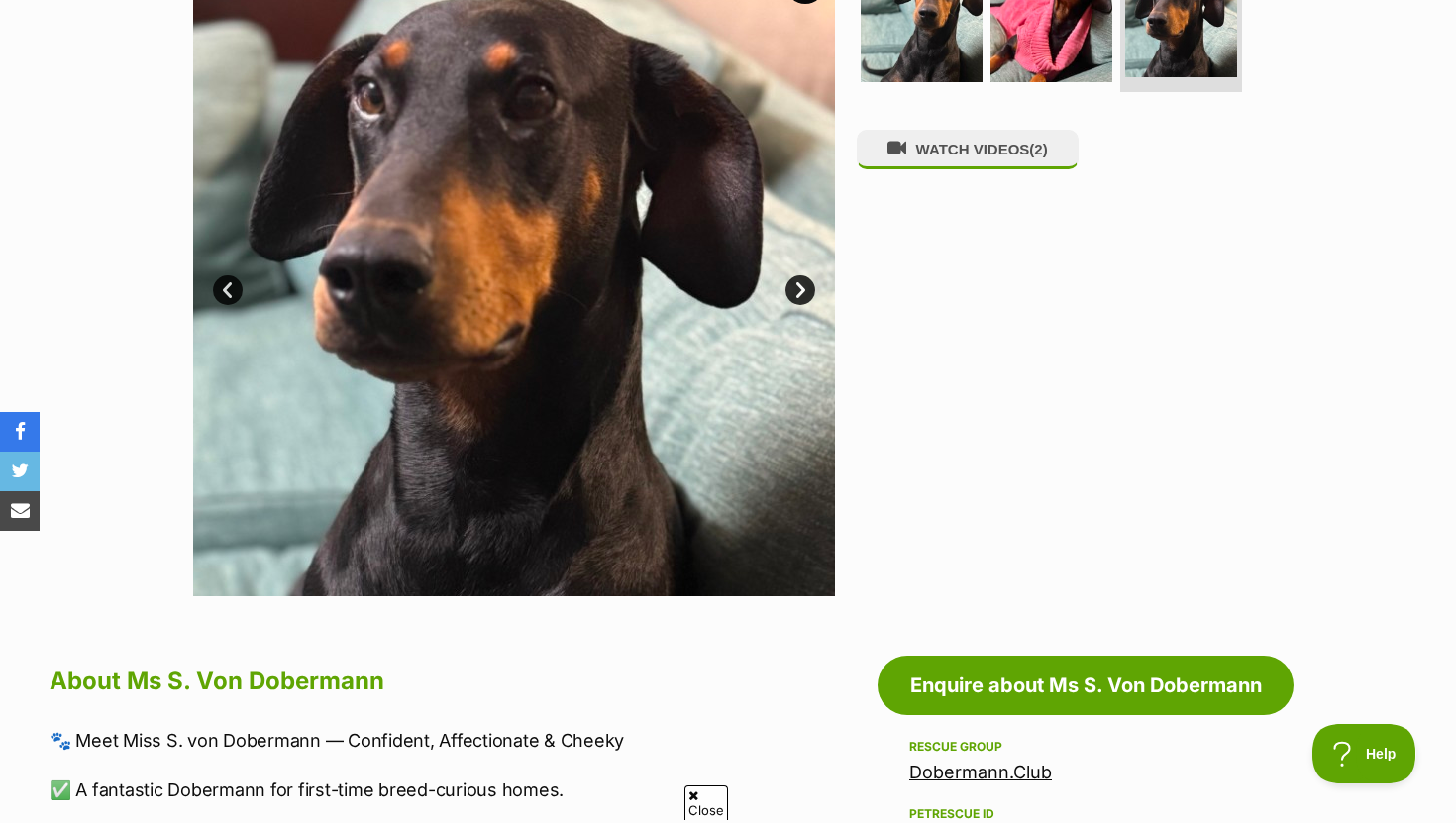 scroll, scrollTop: 197, scrollLeft: 0, axis: vertical 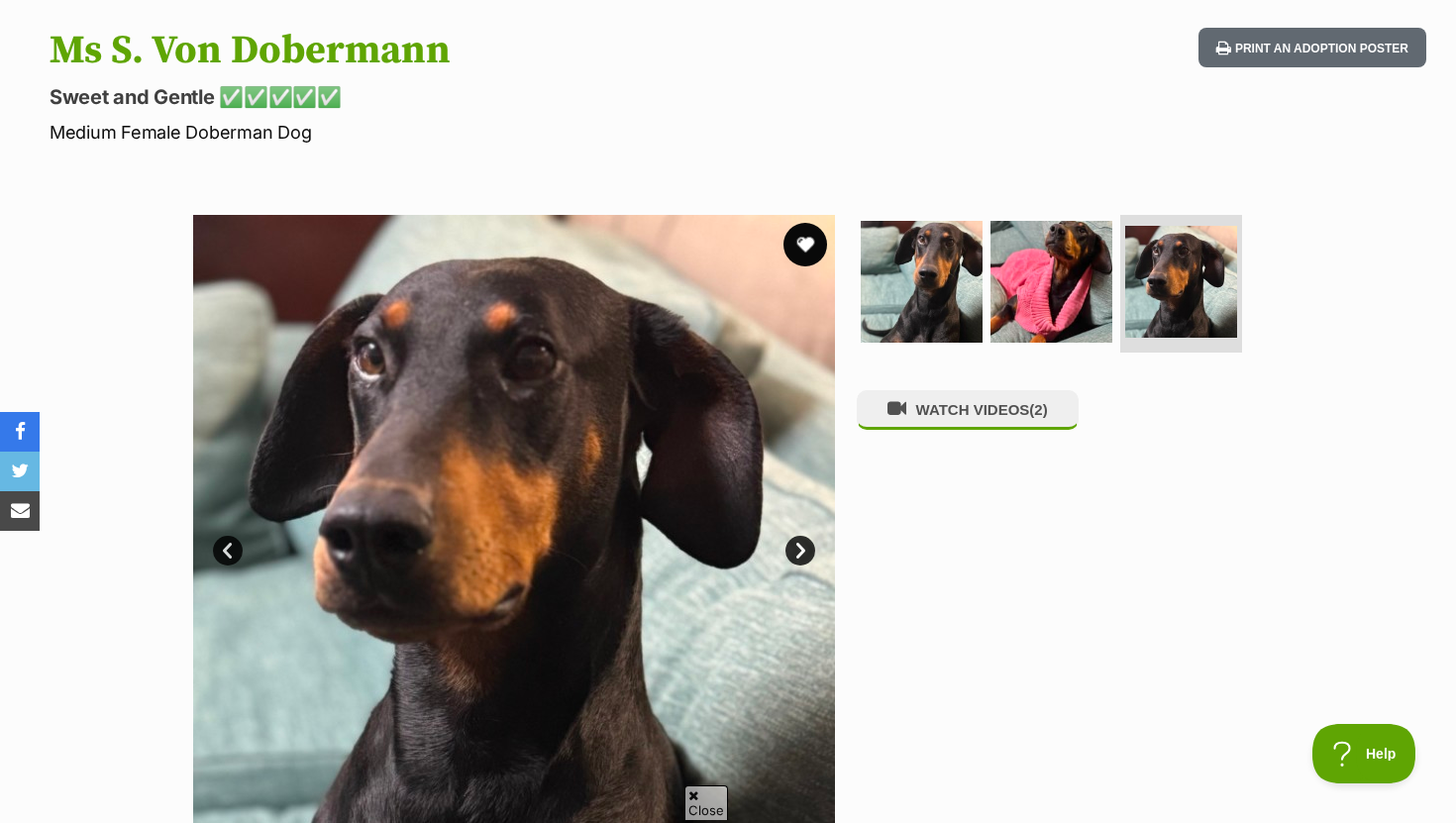 click at bounding box center (805, 245) 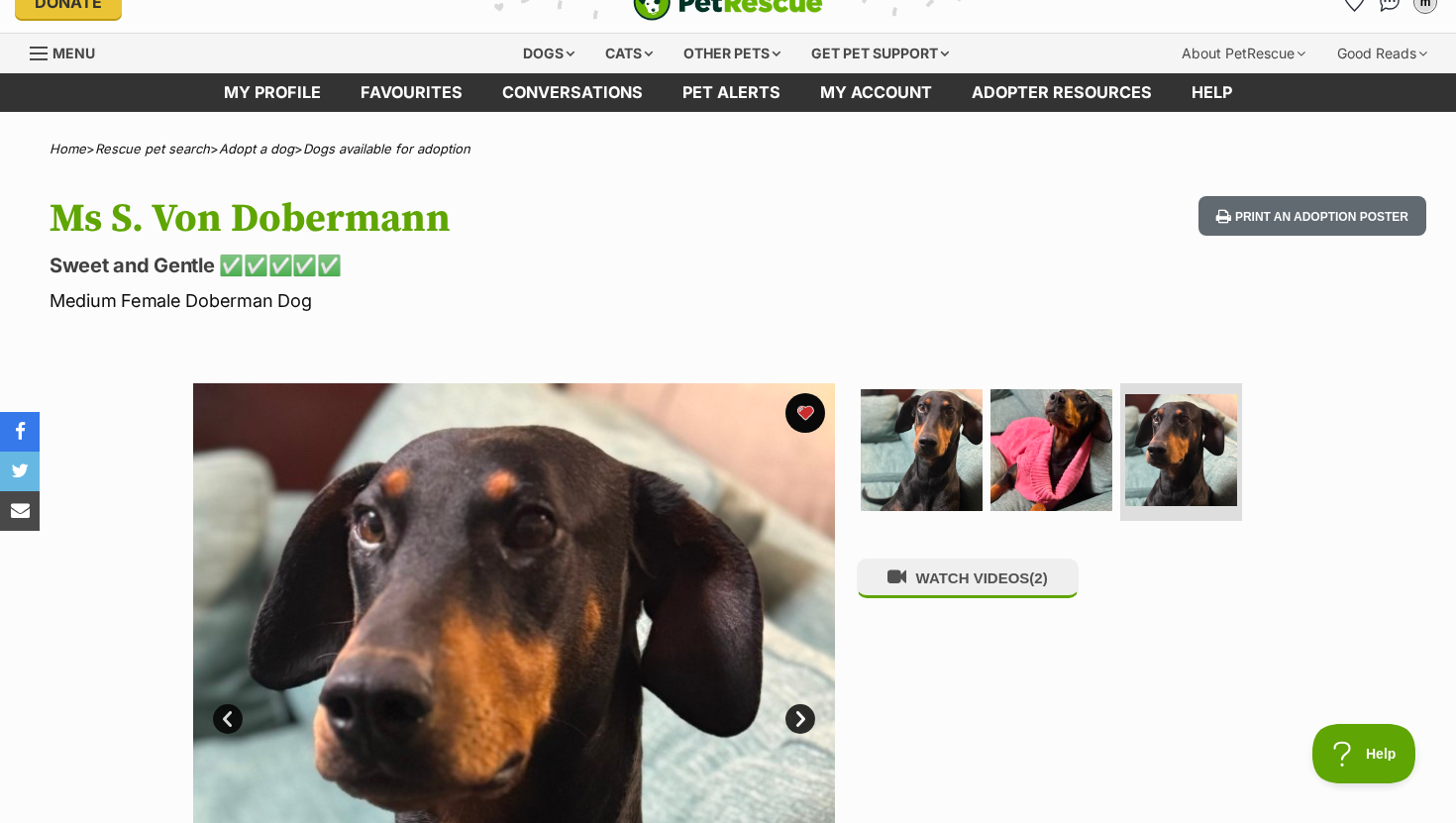 scroll, scrollTop: 0, scrollLeft: 0, axis: both 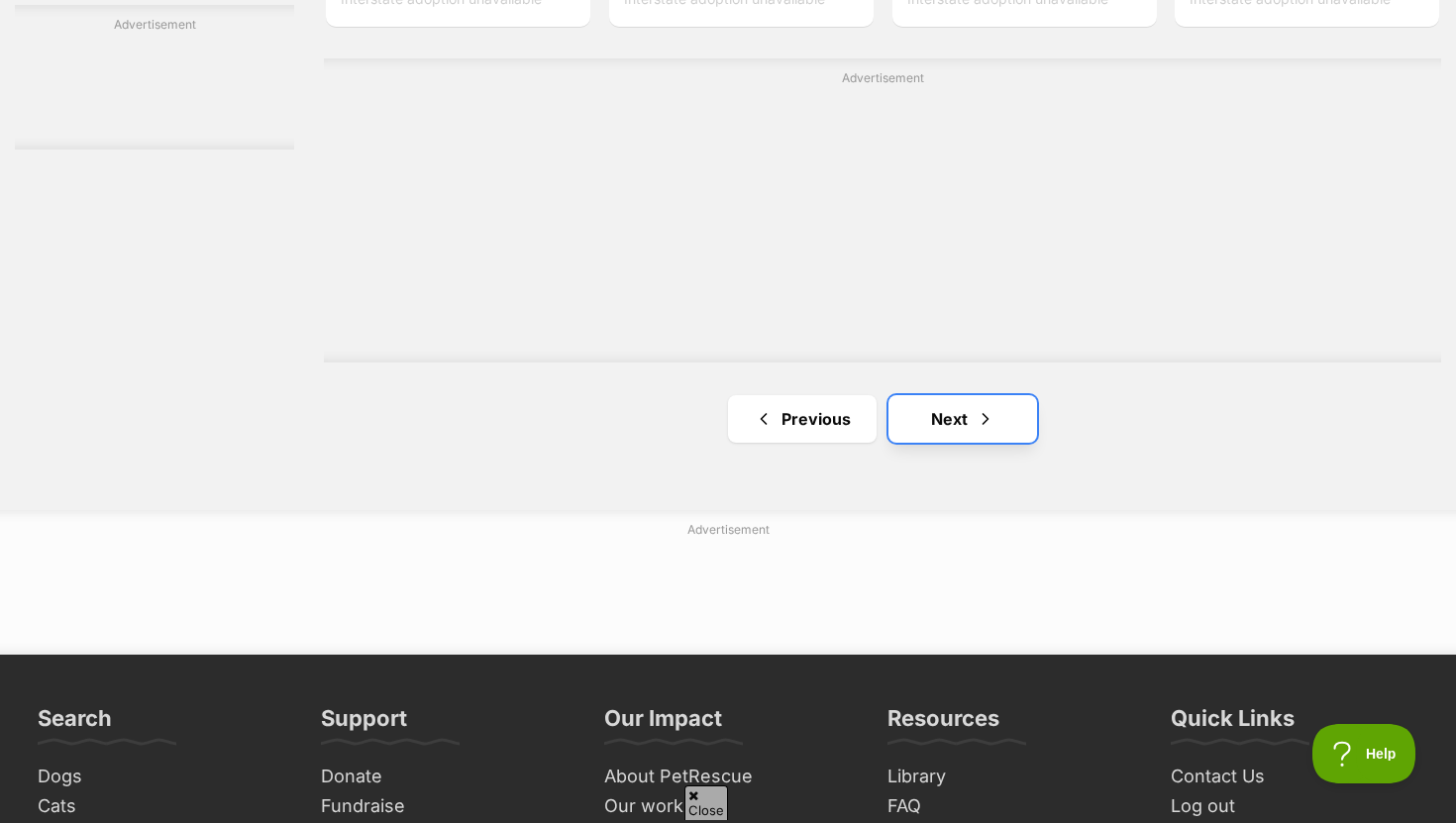 click on "Next" at bounding box center (963, 419) 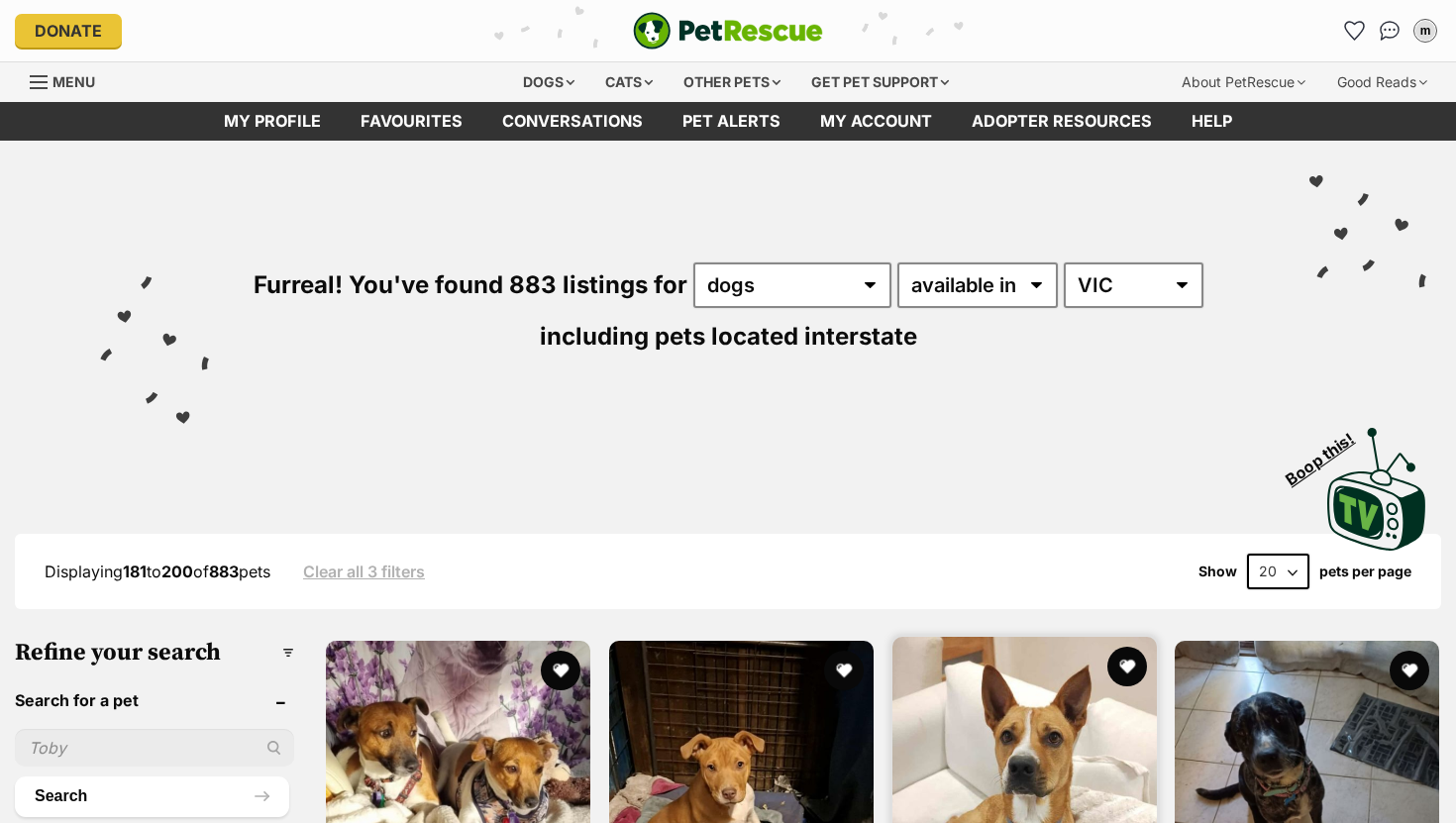 scroll, scrollTop: 0, scrollLeft: 0, axis: both 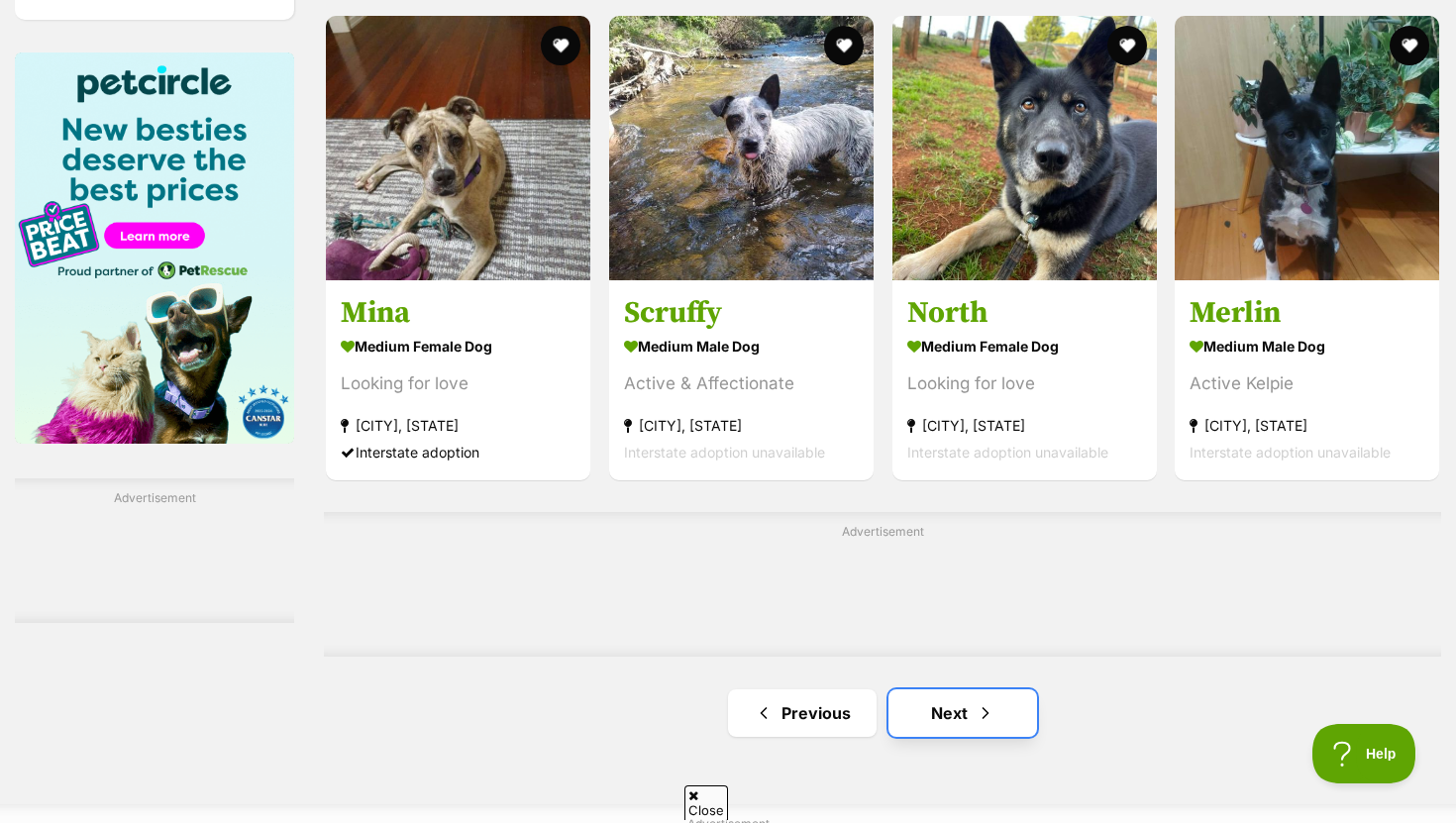 click at bounding box center (986, 713) 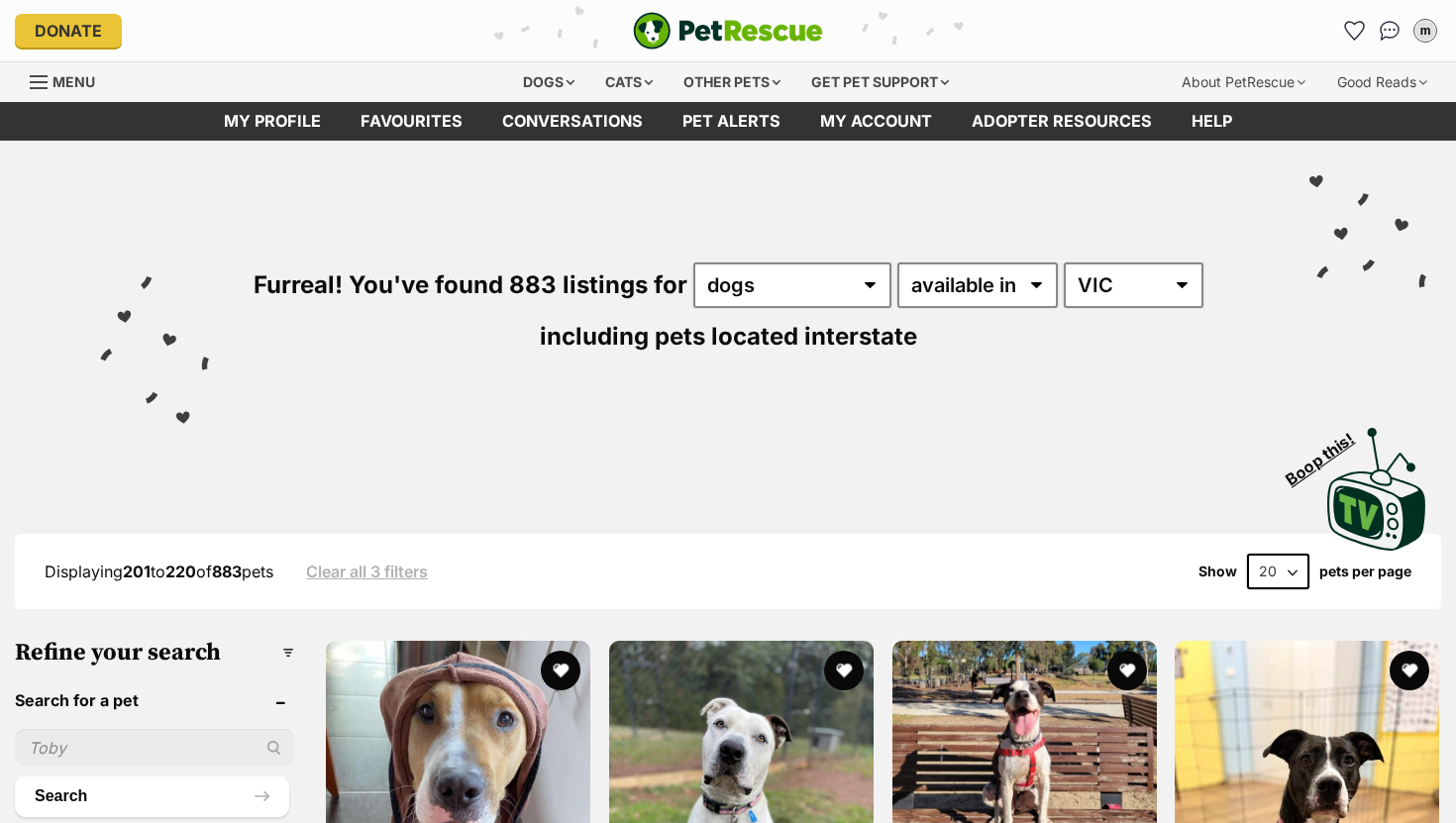 scroll, scrollTop: 0, scrollLeft: 0, axis: both 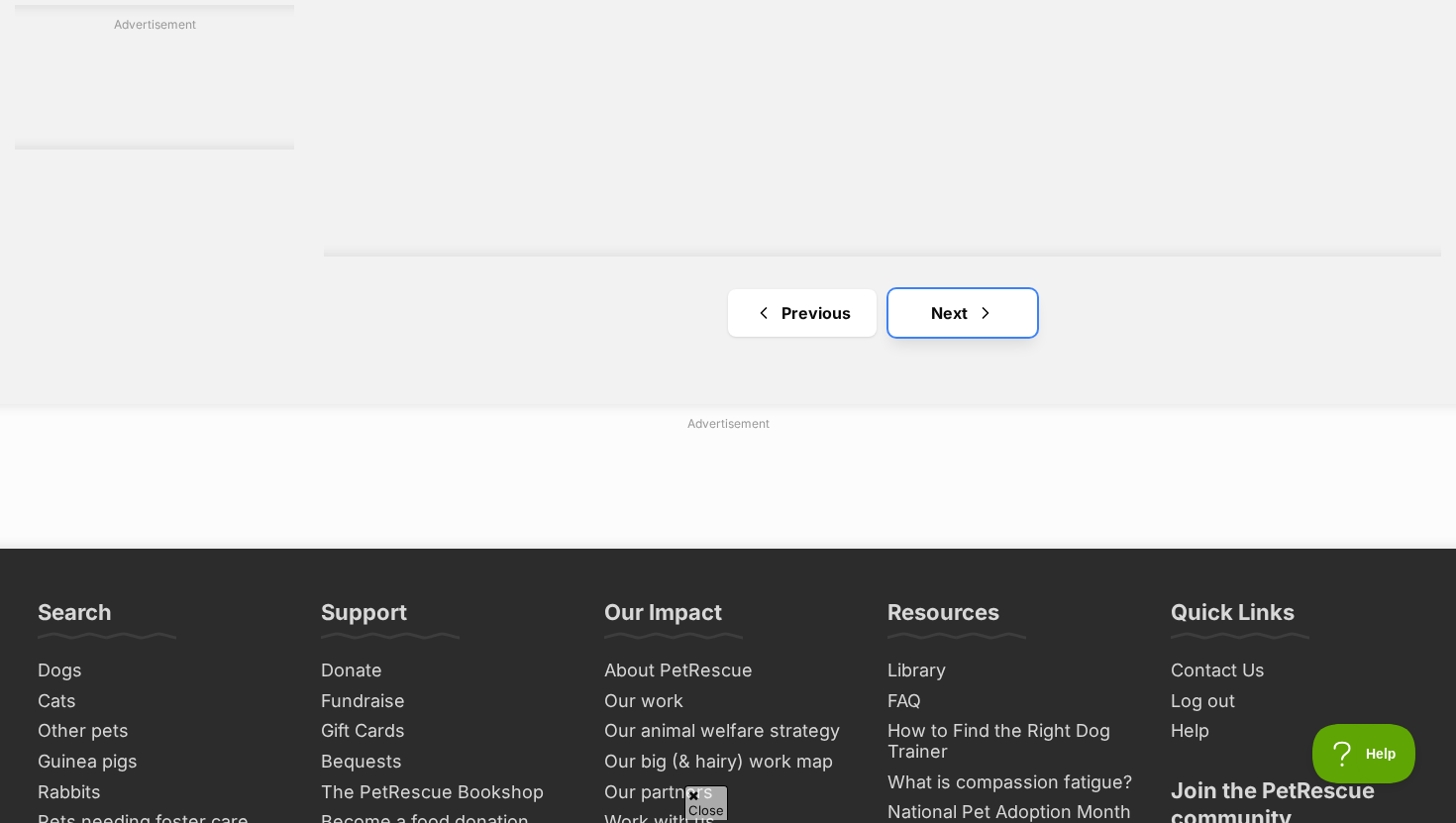 click at bounding box center [986, 313] 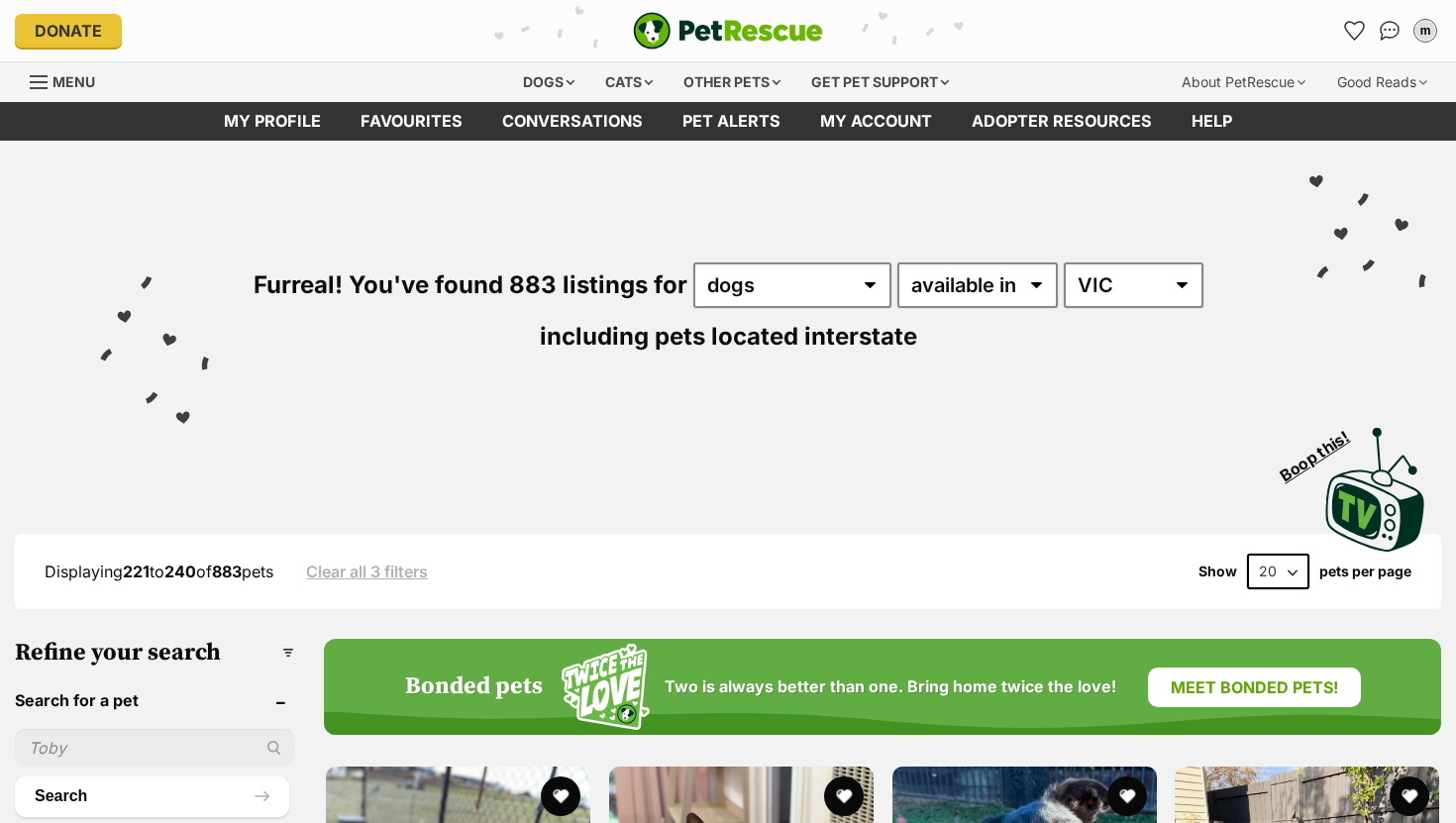 scroll, scrollTop: 0, scrollLeft: 0, axis: both 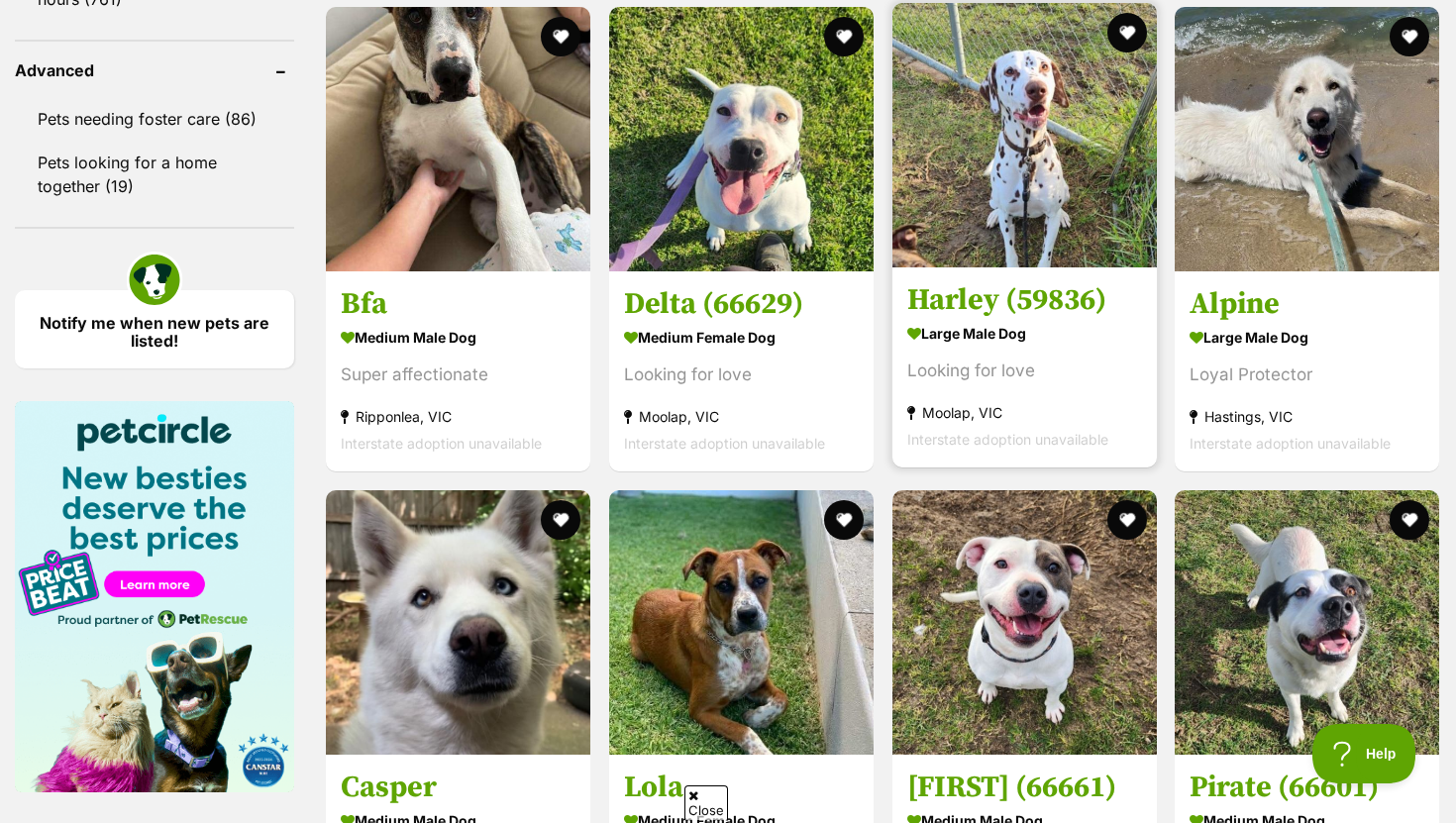 click on "Harley (59836)" at bounding box center (1024, 300) 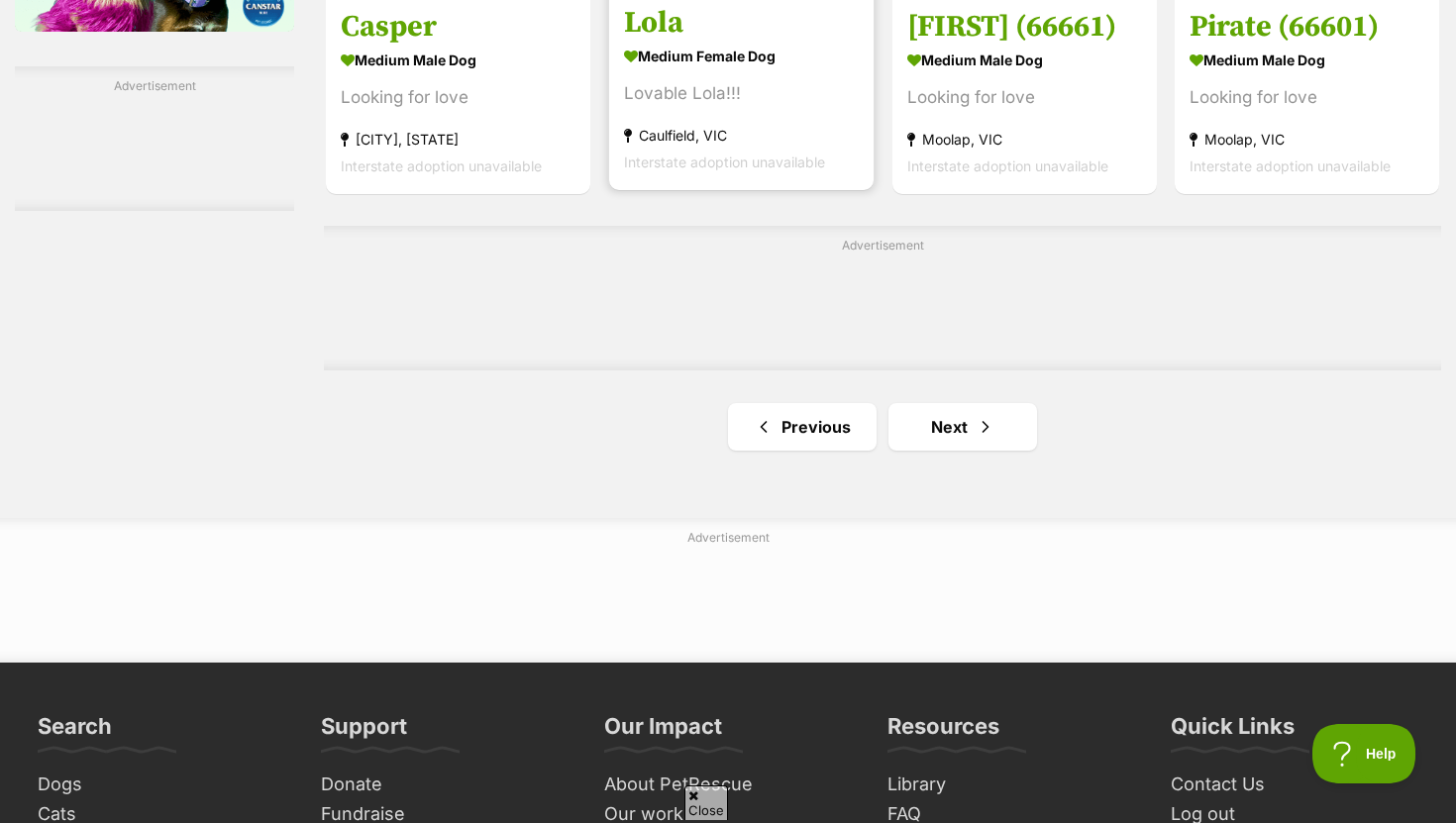 scroll, scrollTop: 3450, scrollLeft: 0, axis: vertical 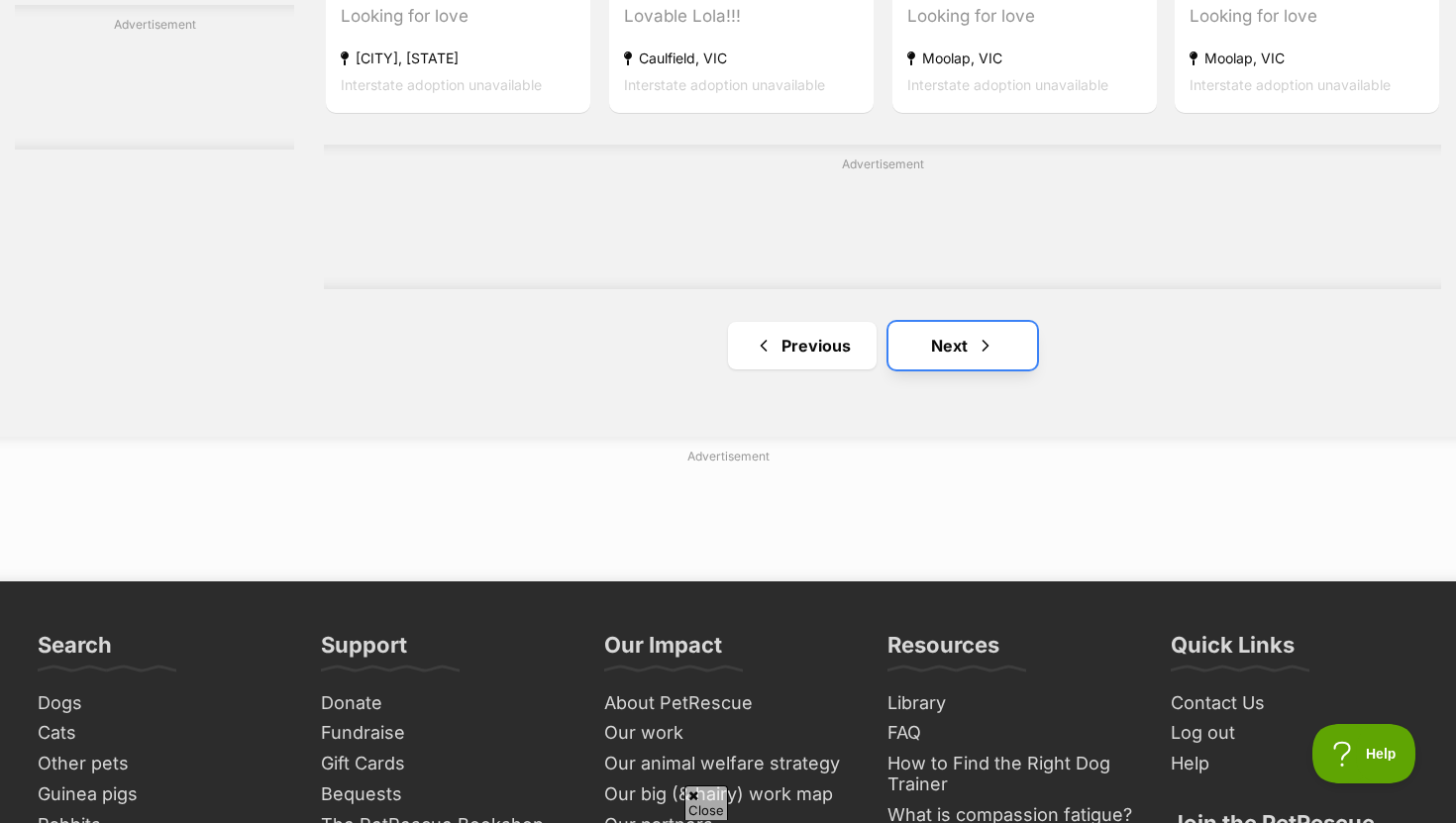 click on "Next" at bounding box center [963, 346] 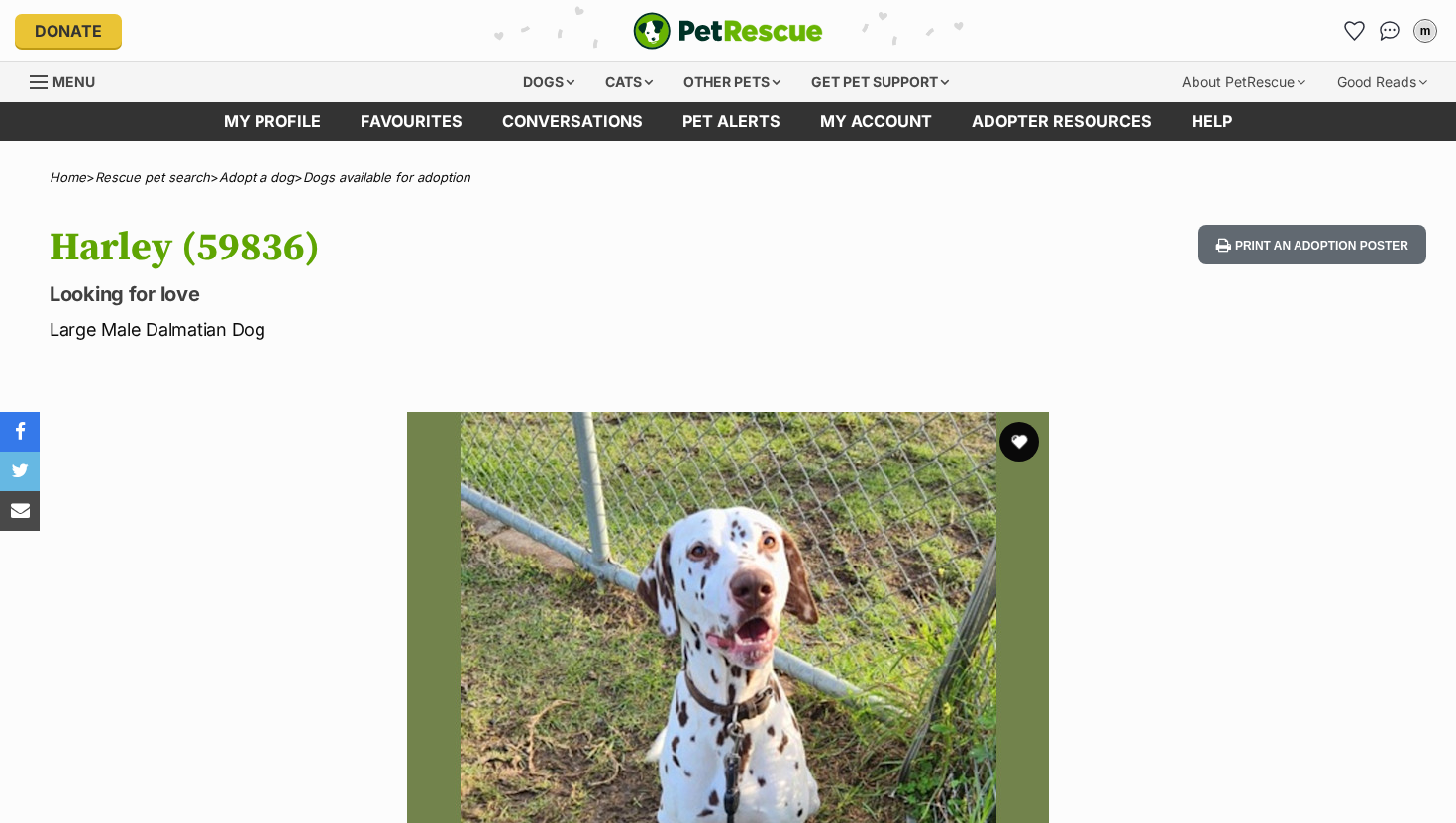 scroll, scrollTop: 0, scrollLeft: 0, axis: both 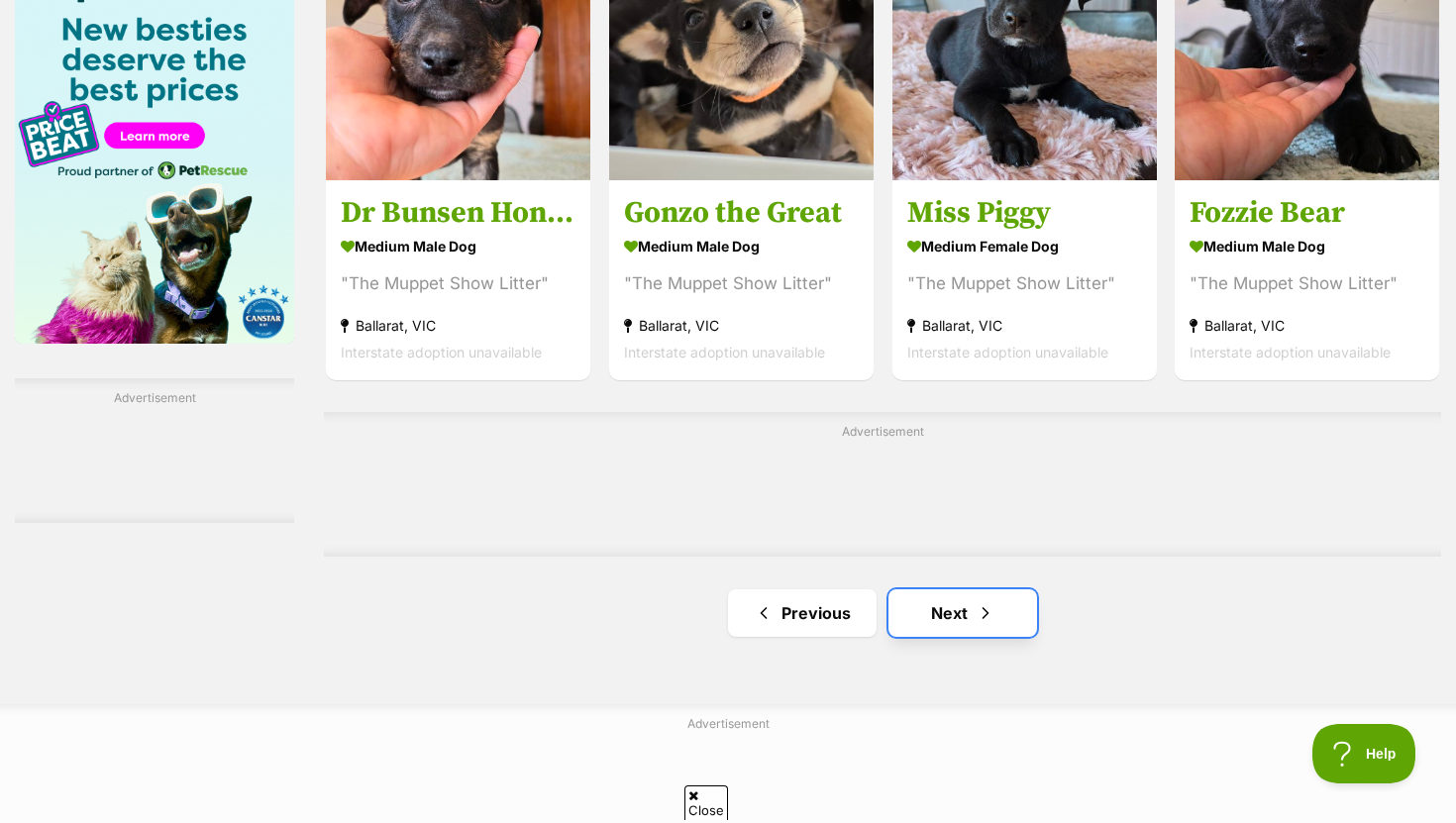 click on "Next" at bounding box center (963, 613) 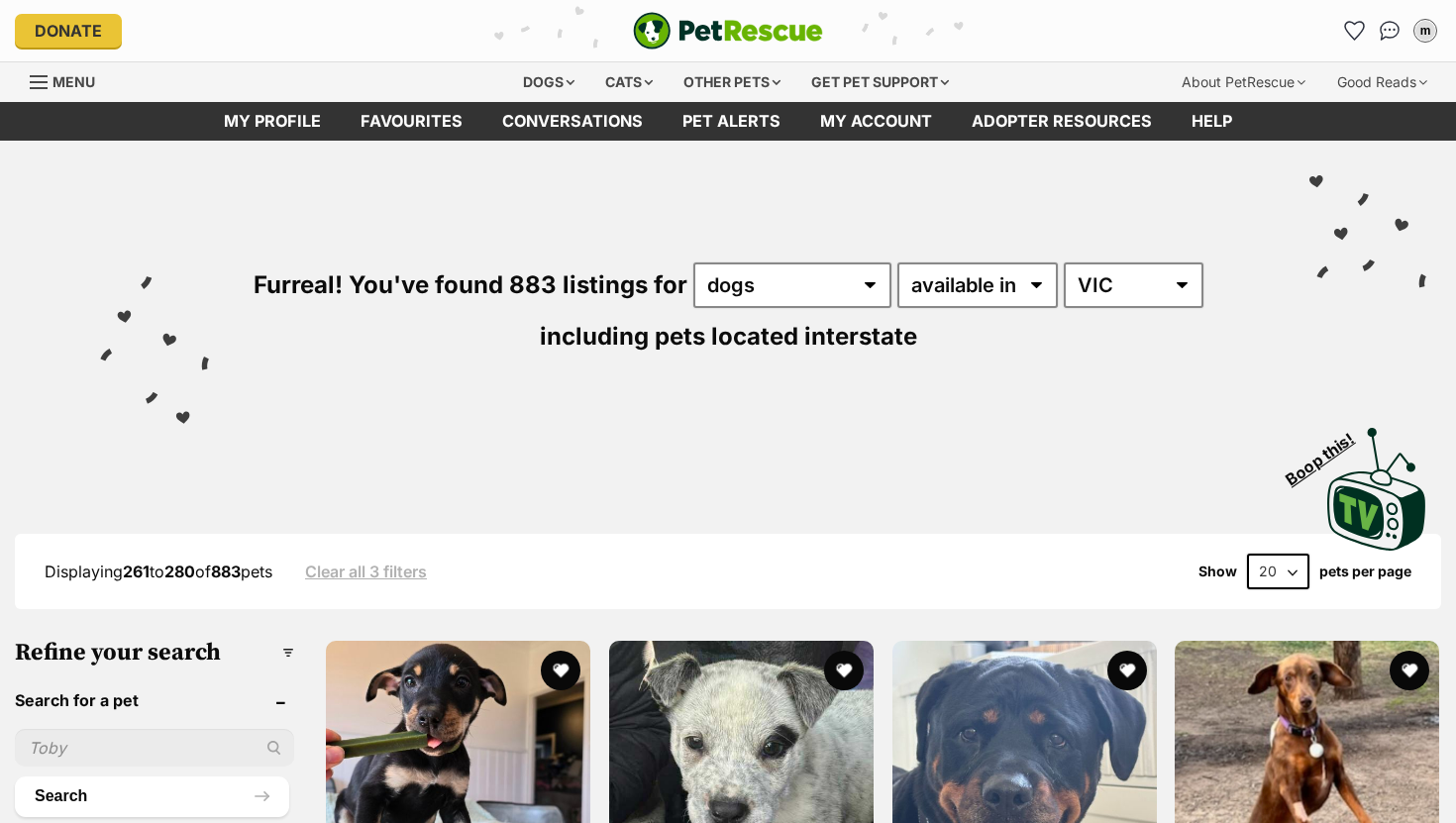 scroll, scrollTop: 0, scrollLeft: 0, axis: both 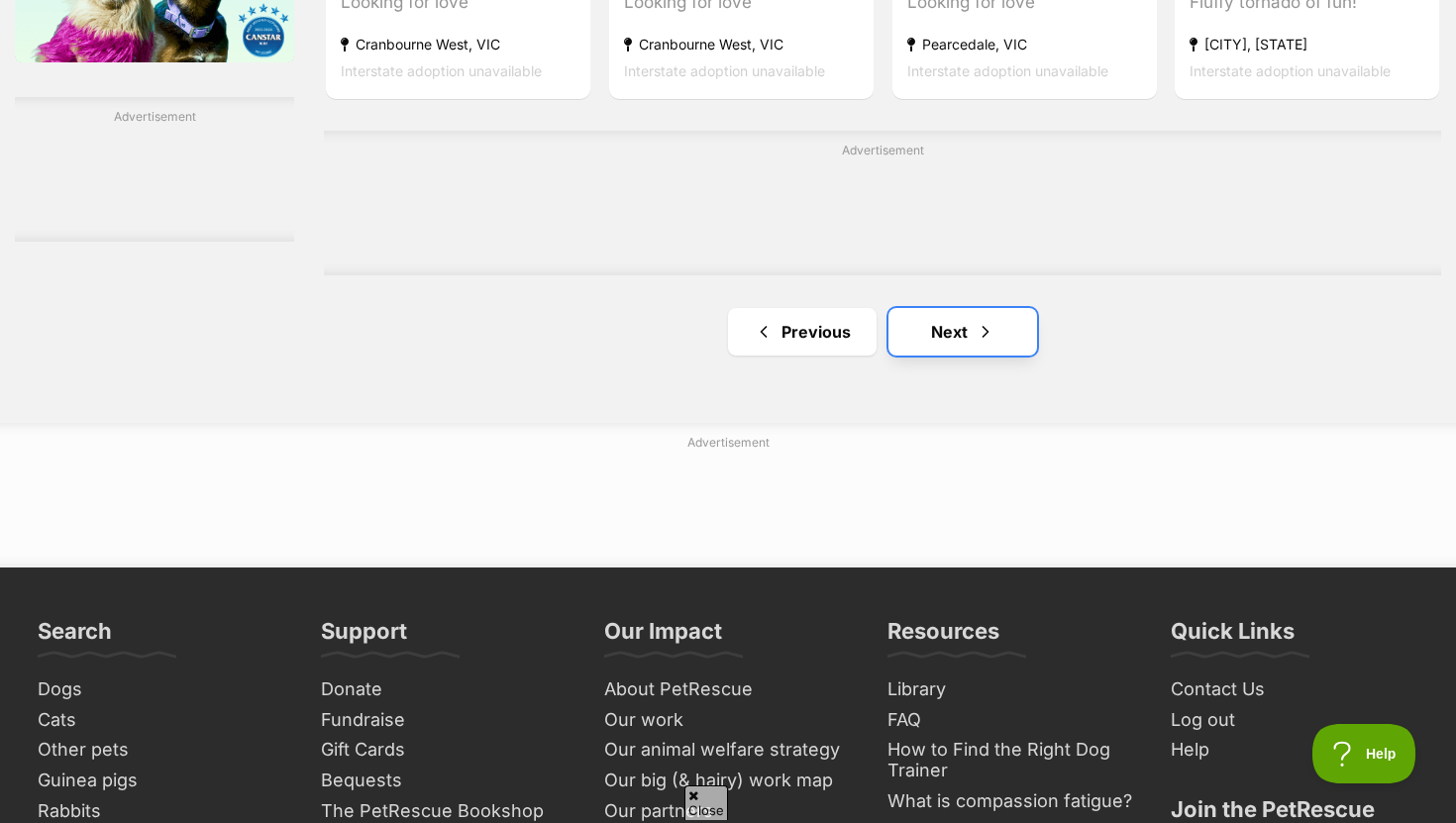 click at bounding box center [986, 332] 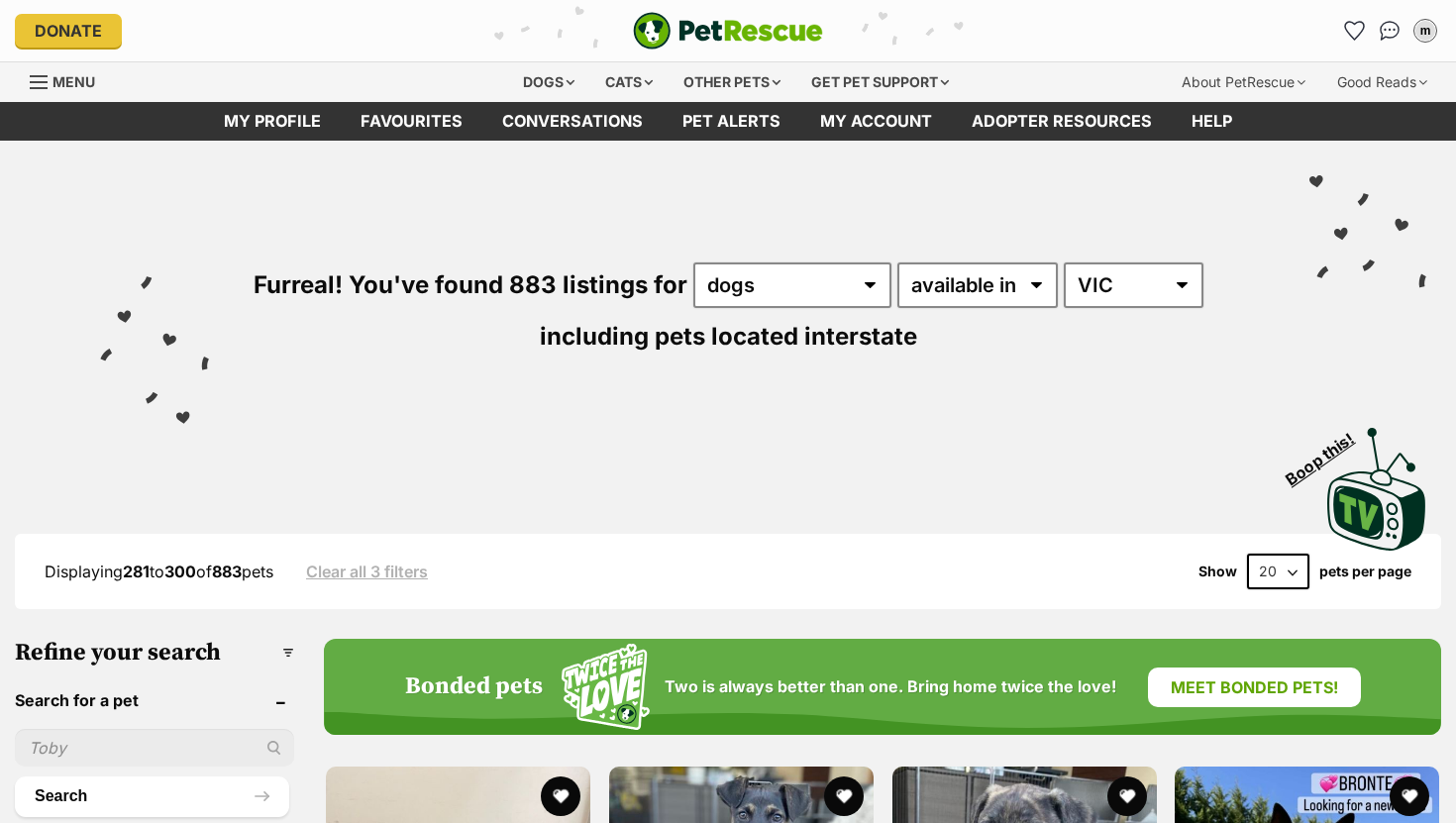 scroll, scrollTop: 0, scrollLeft: 0, axis: both 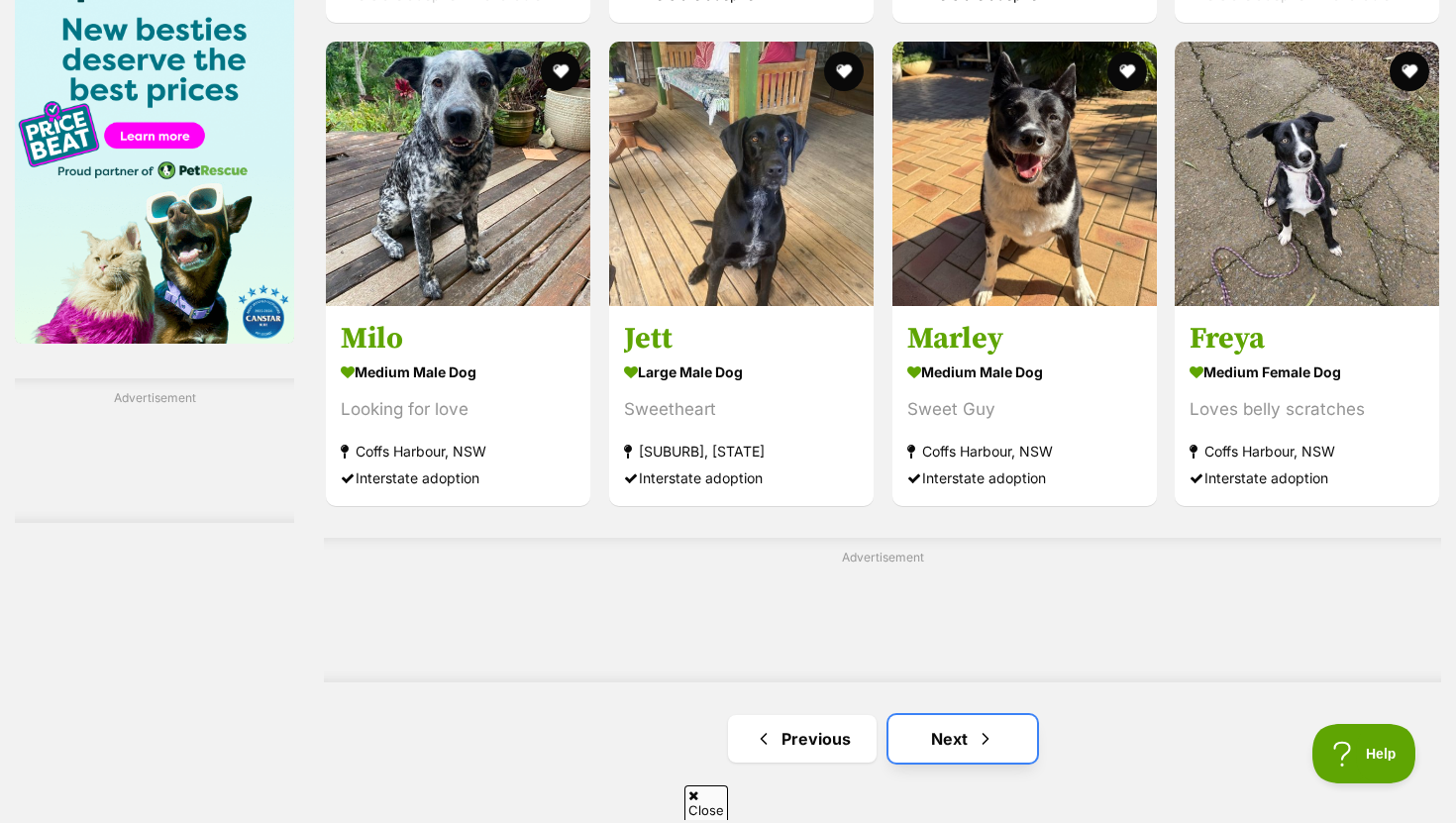 click at bounding box center [986, 739] 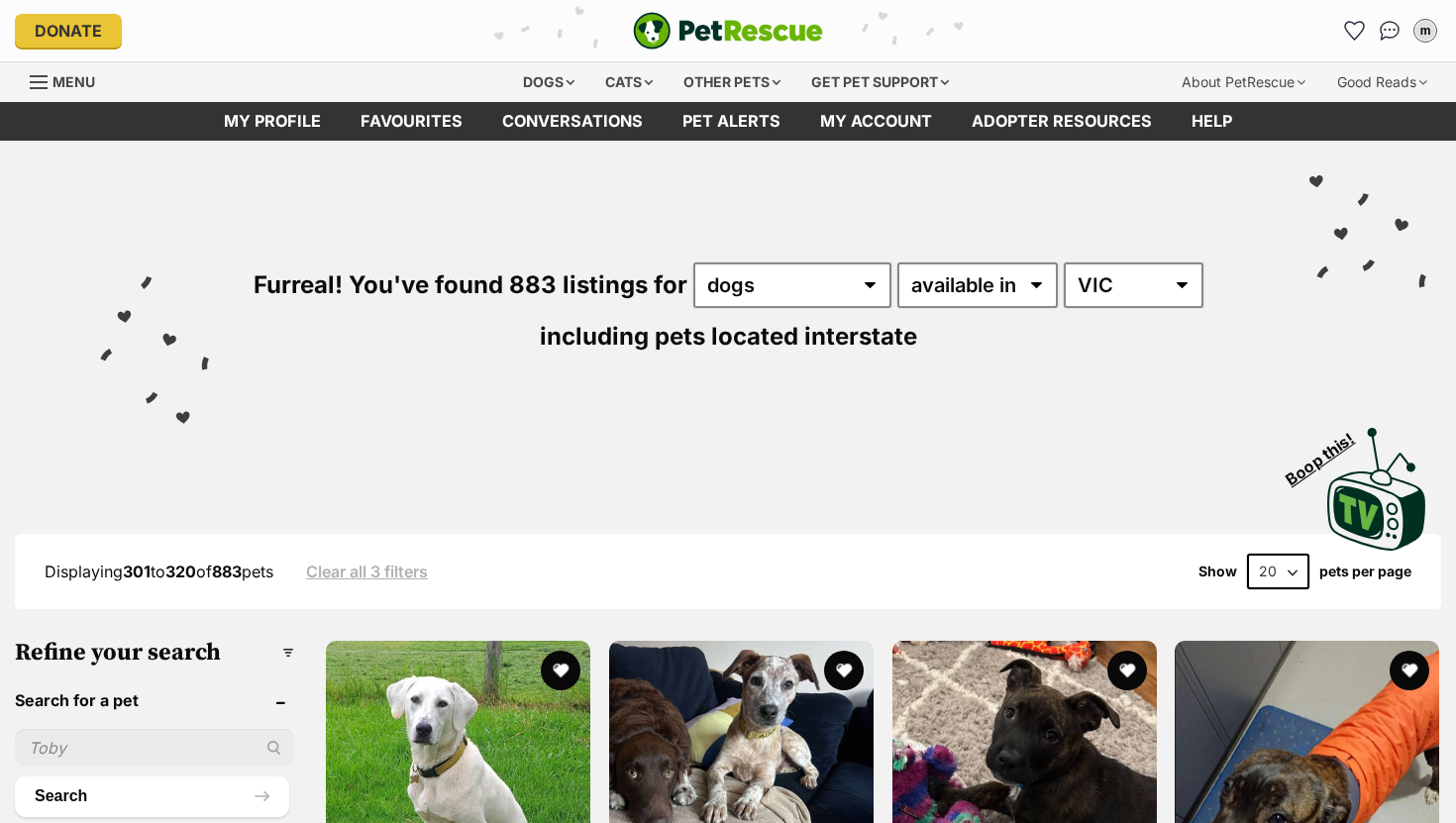 scroll, scrollTop: 0, scrollLeft: 0, axis: both 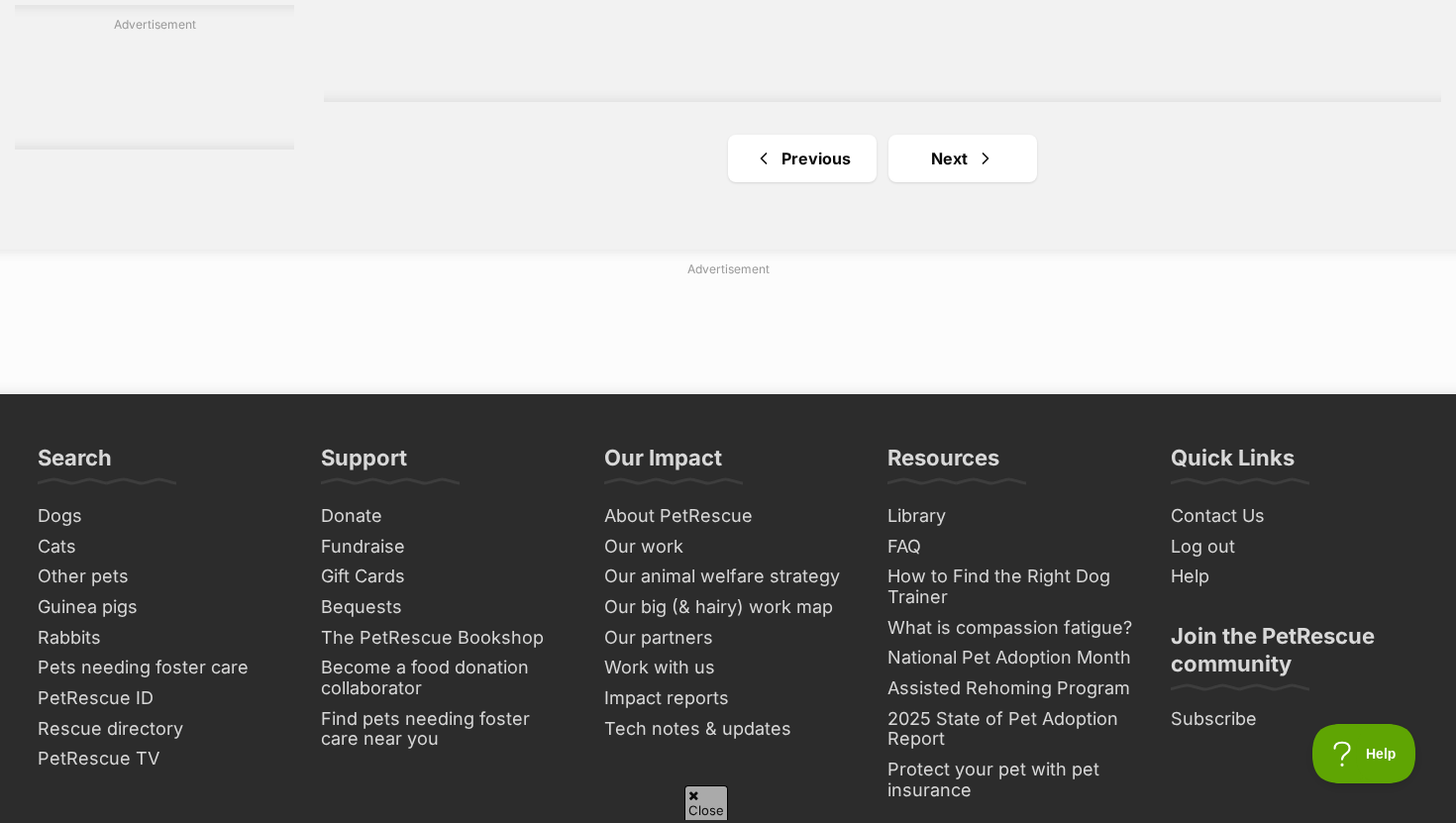 click on "Marlie
medium female Dog
Sweet natured
Coffs Harbour, NSW
Interstate adoption
Mason
medium male Dog
Very Cute Snuggle Bug
Tullamarine, VIC
Interstate adoption
Lola
medium female Dog
Looking for love
Mooroolbark, VIC
Interstate adoption unavailable
Mississippi Mud Pie
large male Dog
Sweet pup!
Churchill, VIC
Interstate adoption
Cruze
large male Dog
Goofball
Horsham, VIC
Interstate adoption
Dusty
medium male Dog
Needs a new chapter.
Edgeworth, NSW
Interstate adoption
Advertisement
Buxton
medium male Dog
Absolute Sweetheart💖💖
Mill Park, VIC
Interstate adoption unavailable" at bounding box center (883, -1417) 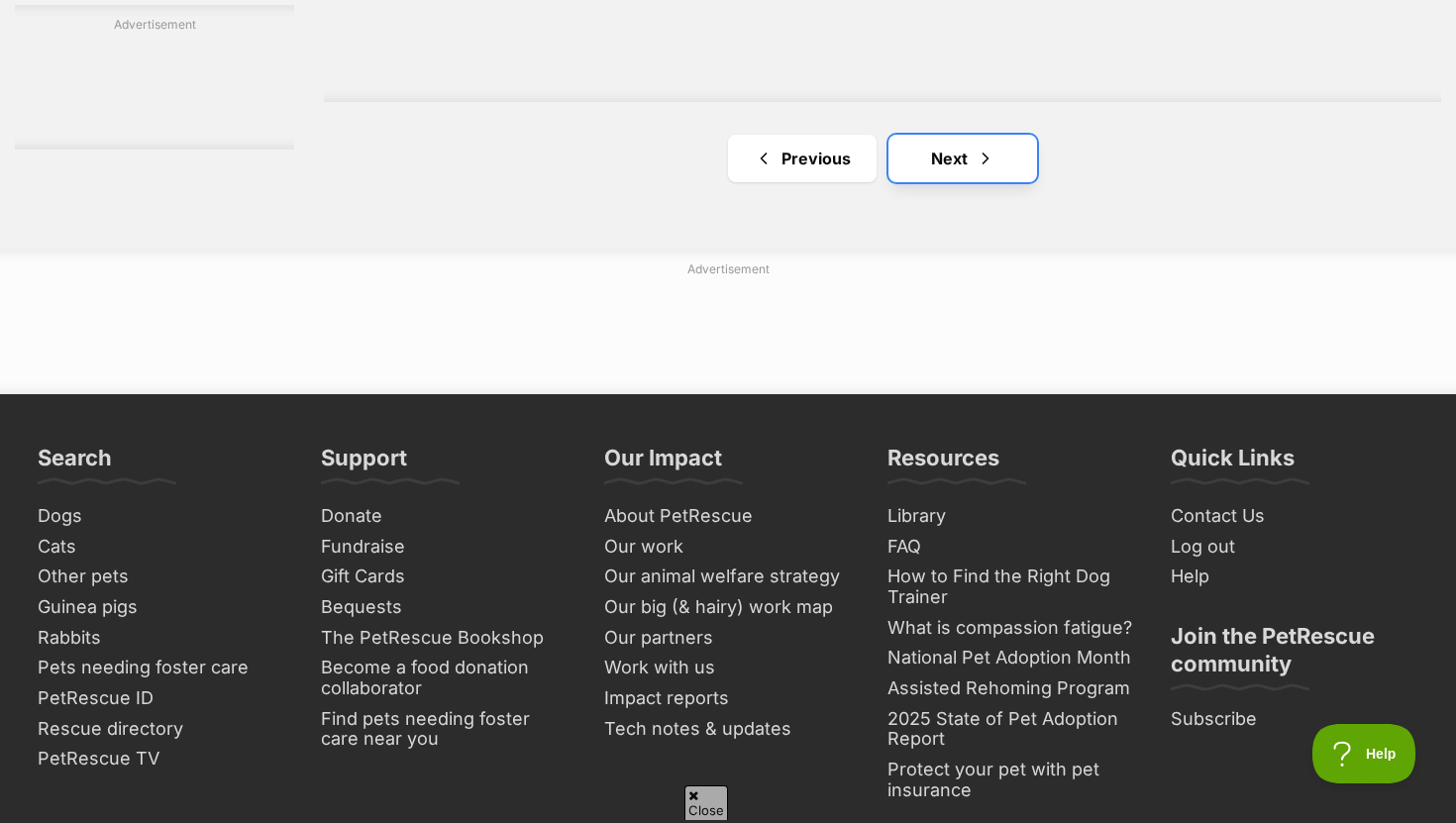 click at bounding box center [986, 158] 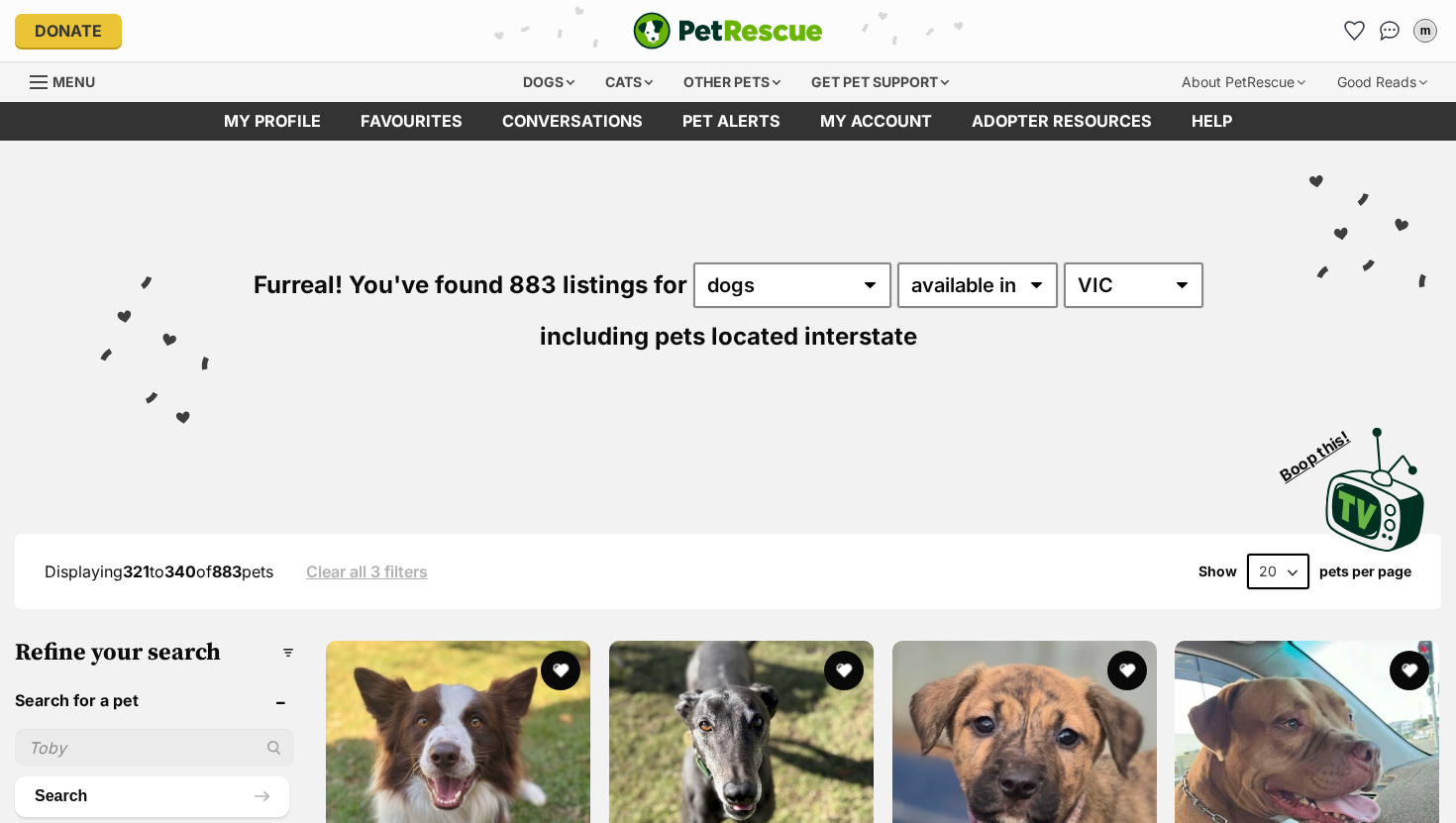 scroll, scrollTop: 0, scrollLeft: 0, axis: both 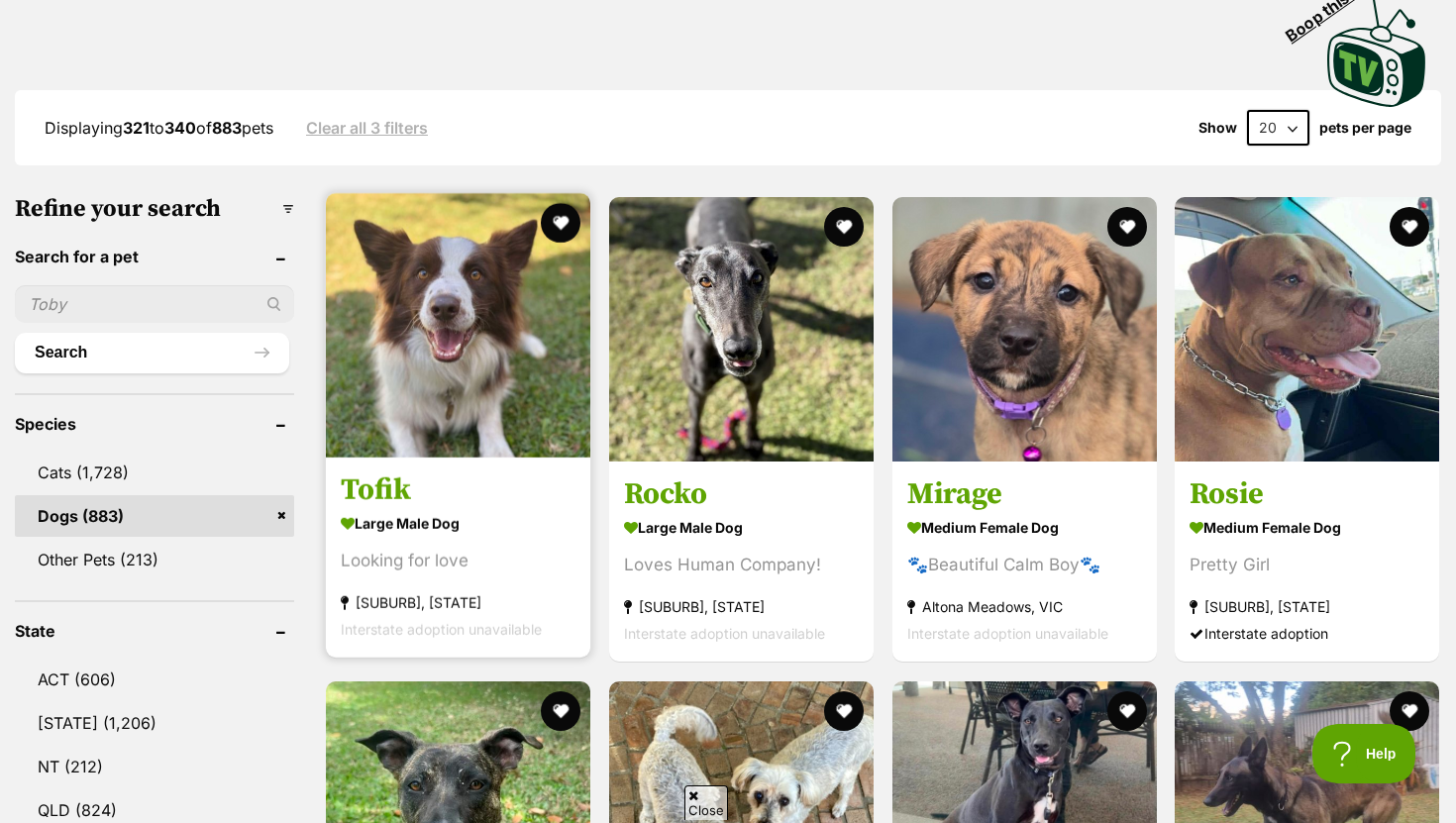 click on "Tofik" at bounding box center [458, 491] 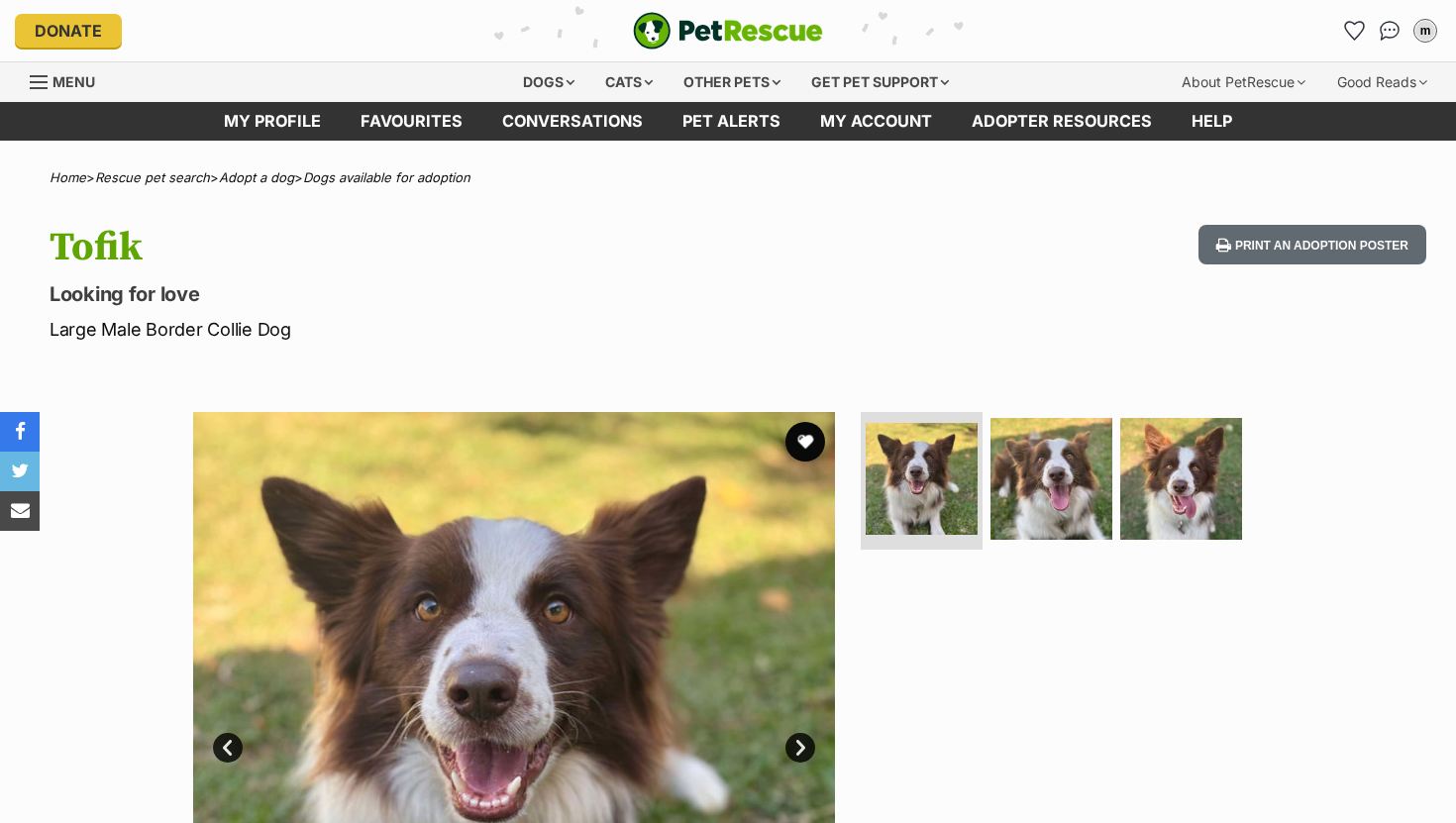scroll, scrollTop: 0, scrollLeft: 0, axis: both 